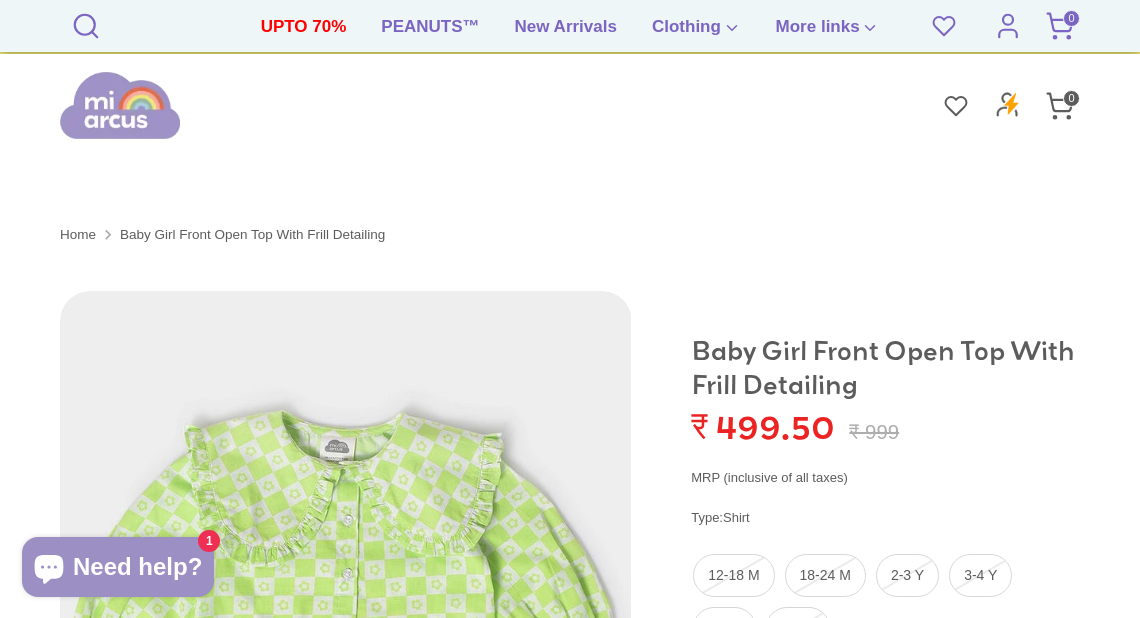 scroll, scrollTop: 160, scrollLeft: 0, axis: vertical 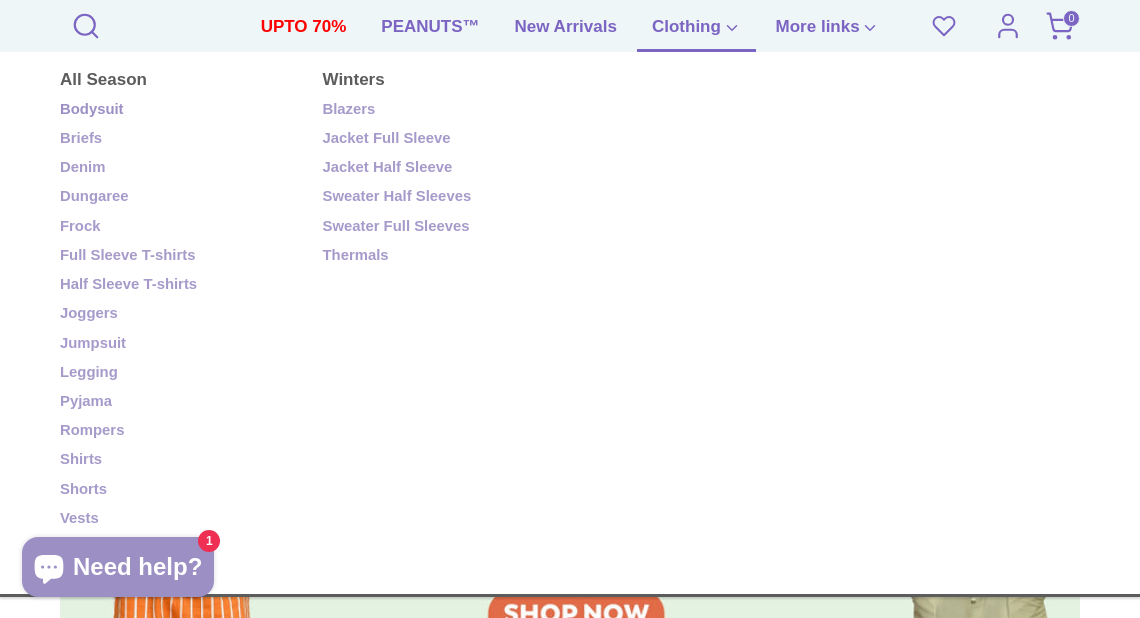 click on "Bodysuit" at bounding box center (176, 110) 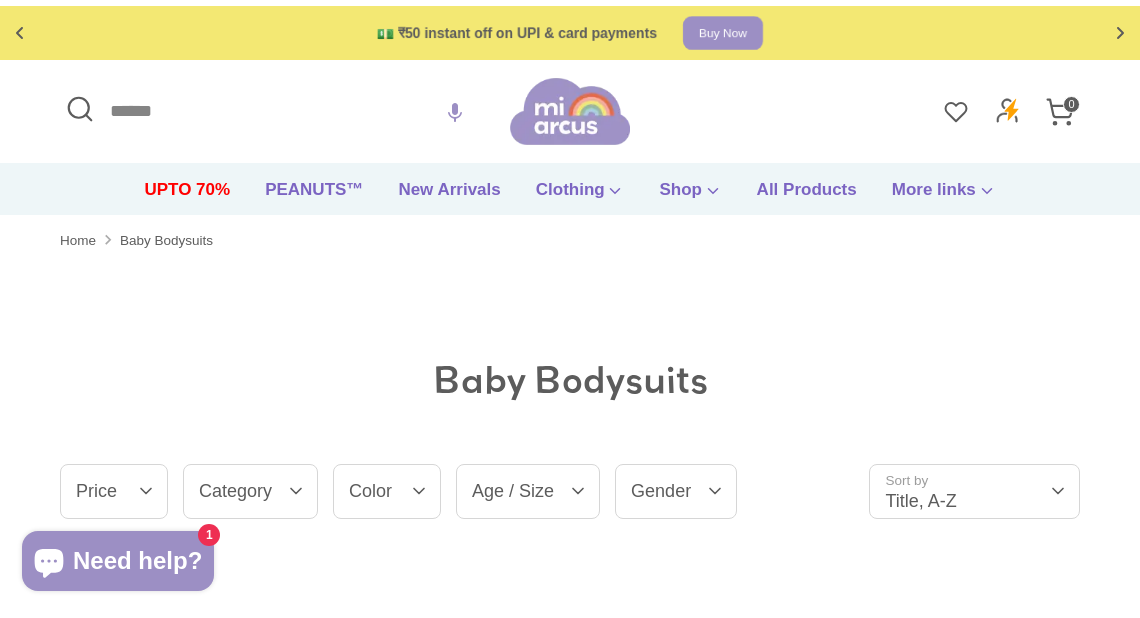 scroll, scrollTop: 0, scrollLeft: 0, axis: both 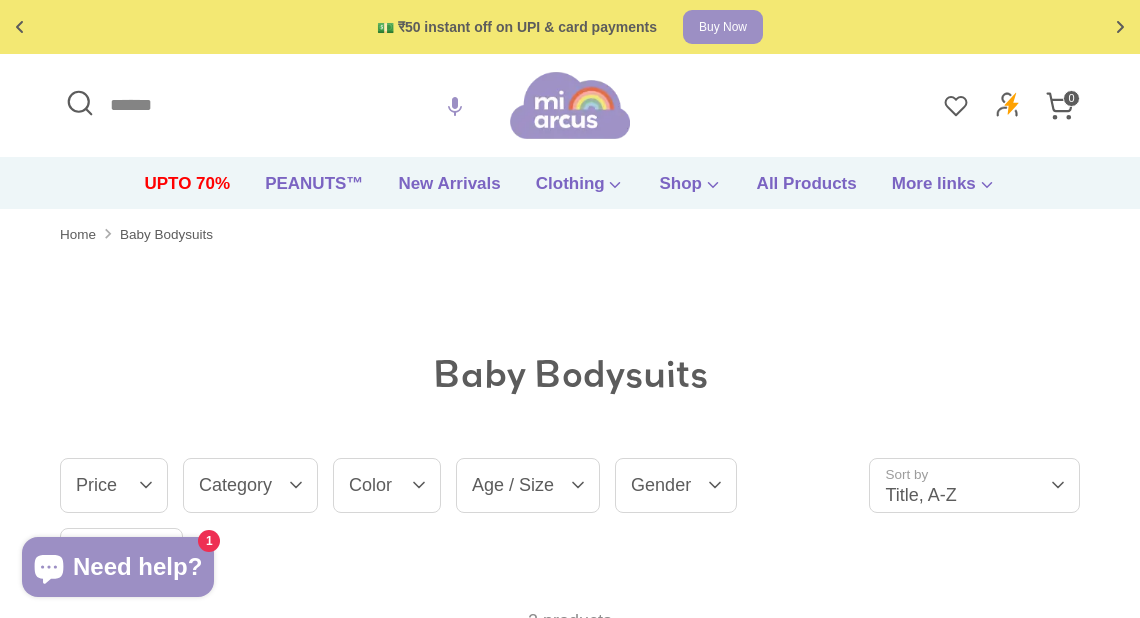 click on "Search" at bounding box center (285, 105) 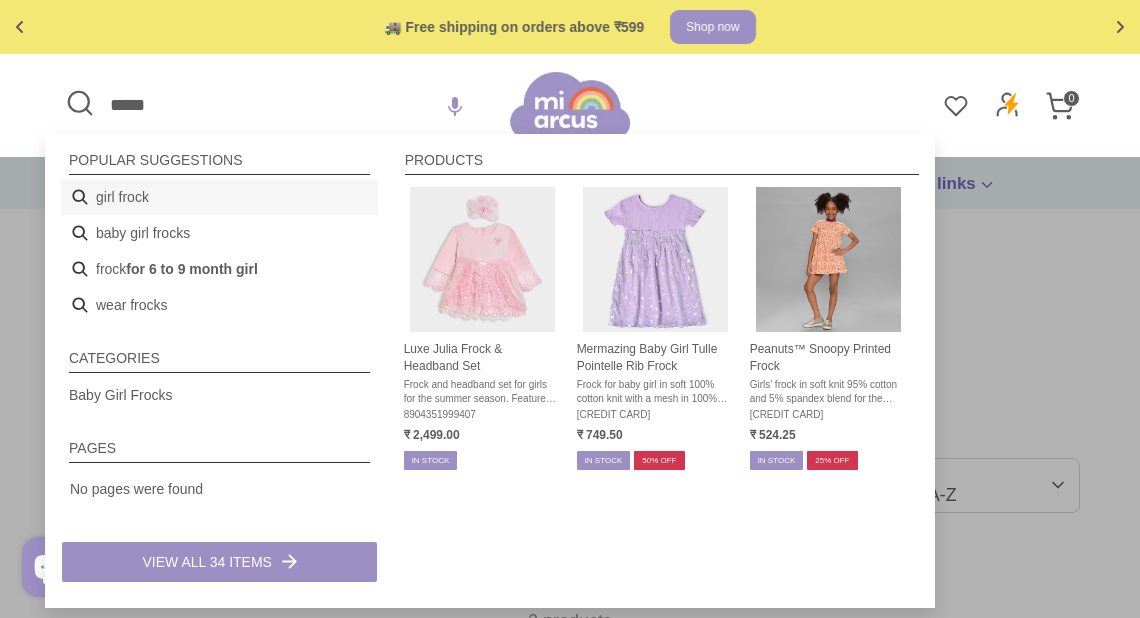 click on "girl frock" at bounding box center [219, 197] 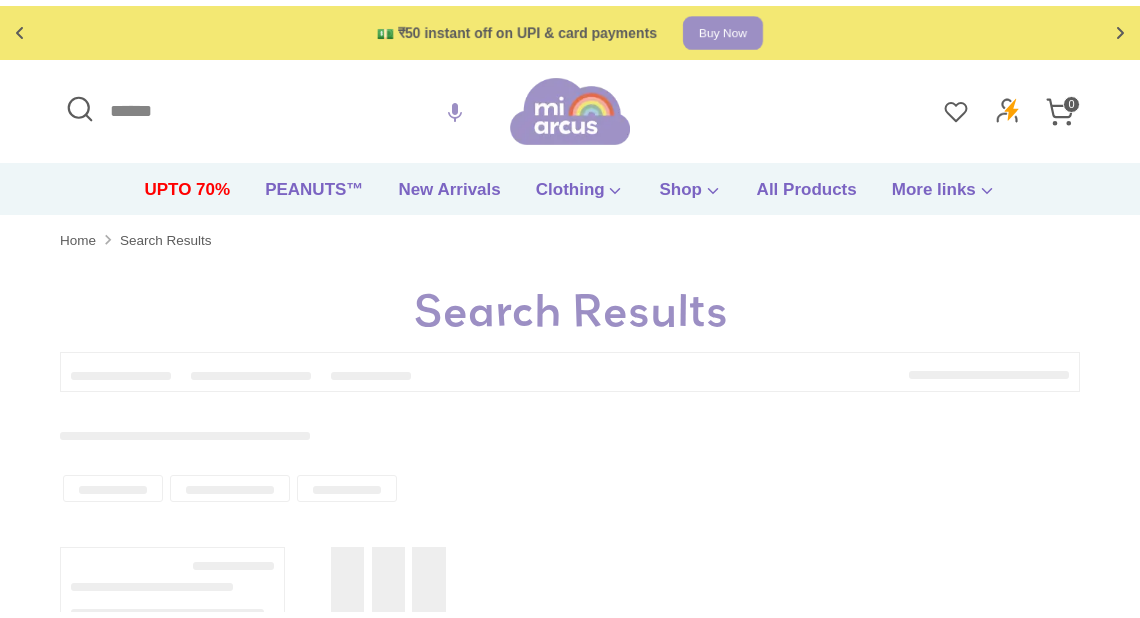 scroll, scrollTop: 0, scrollLeft: 0, axis: both 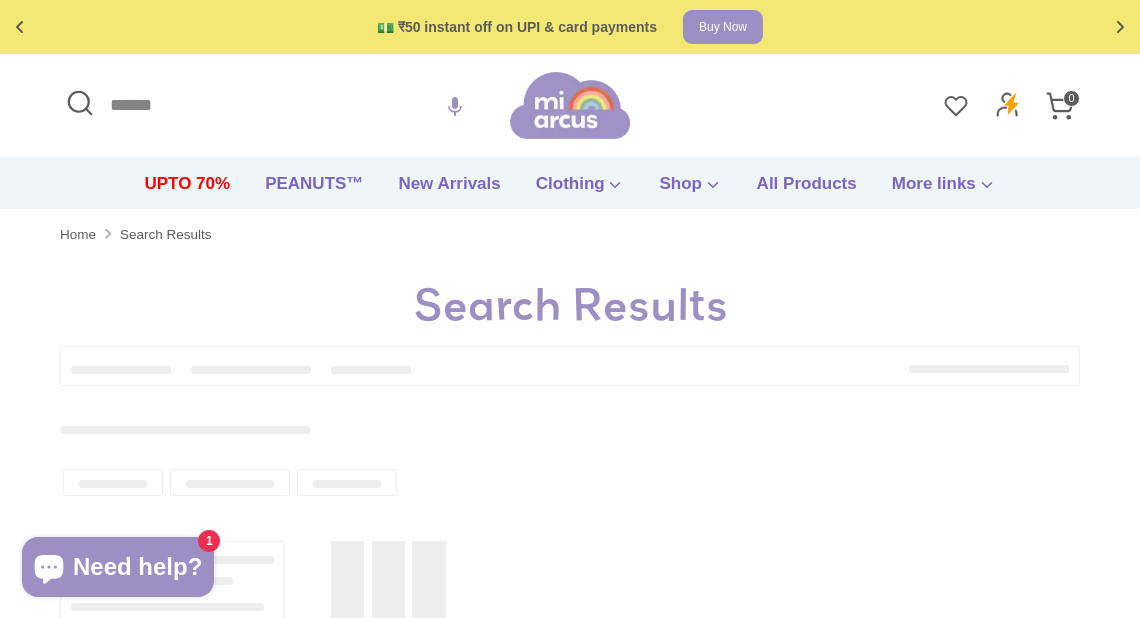 type on "**********" 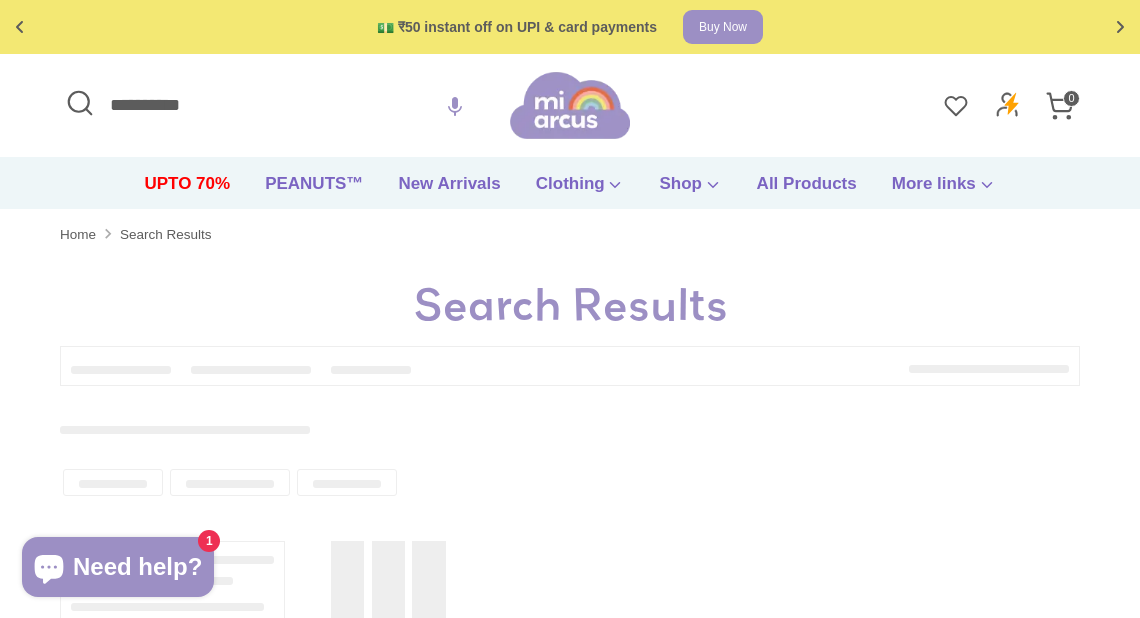 type on "**********" 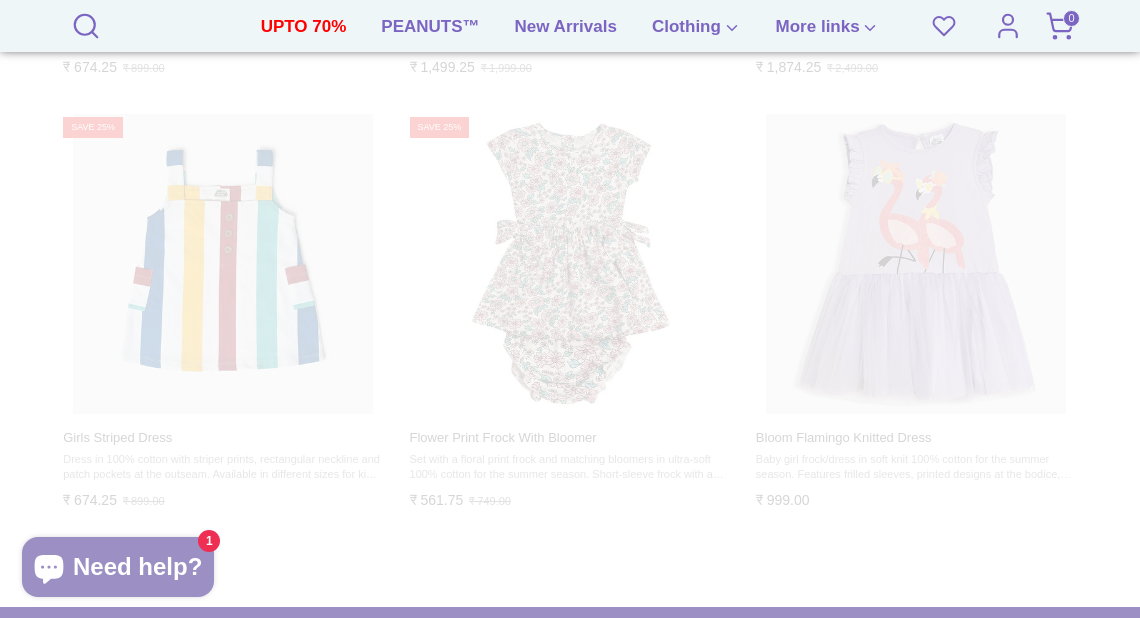 scroll, scrollTop: 2160, scrollLeft: 0, axis: vertical 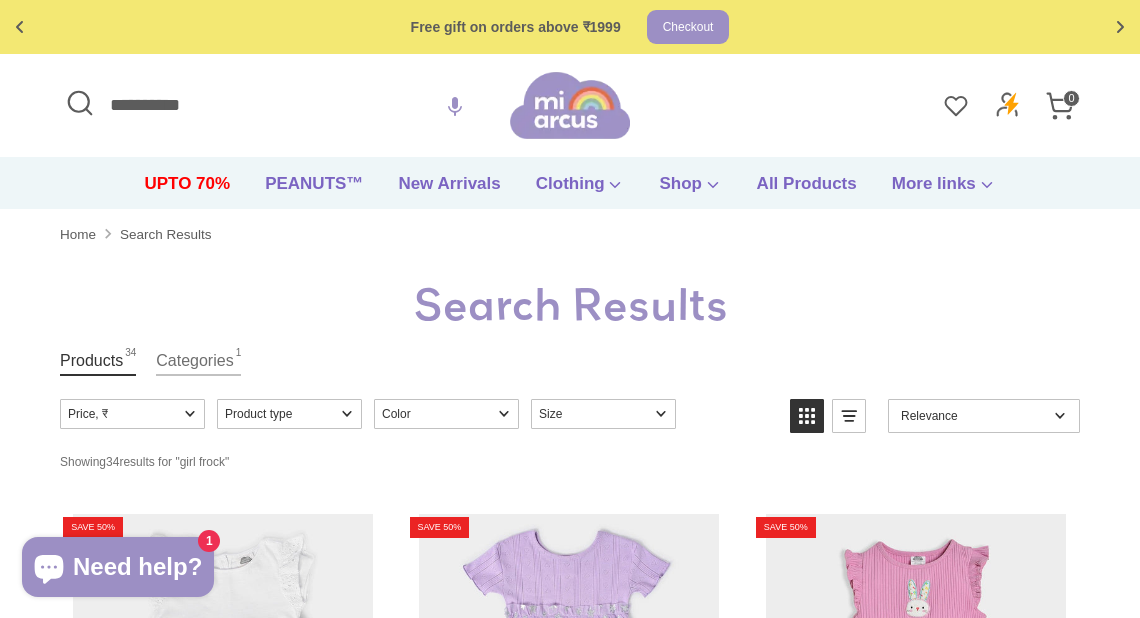 click on "**********" at bounding box center [285, 105] 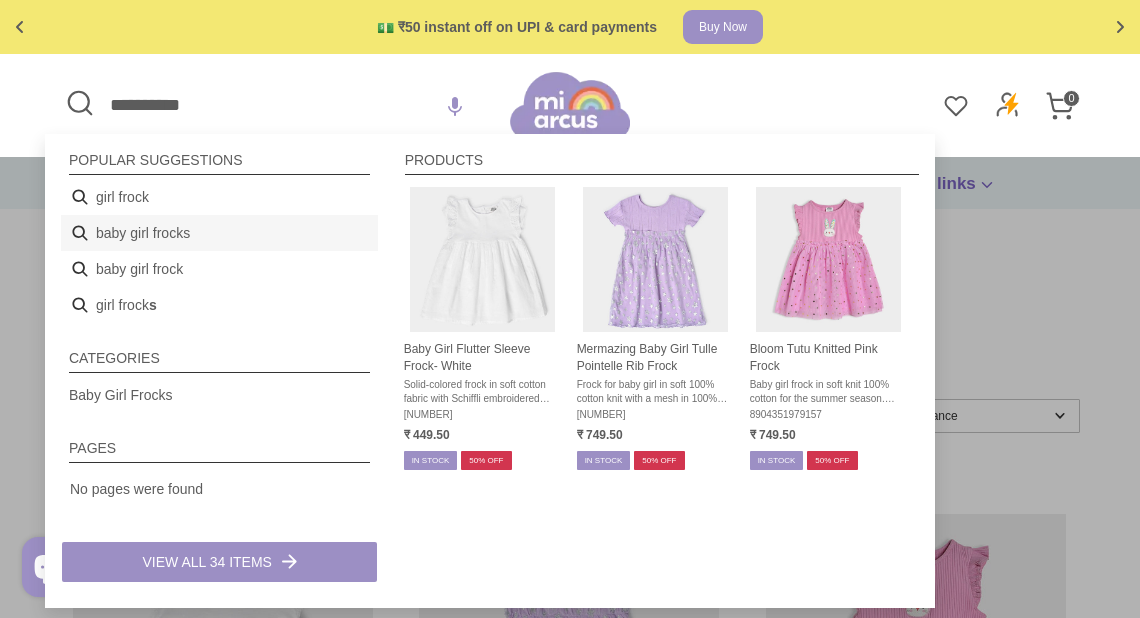 click on "baby girl frocks" at bounding box center (219, 233) 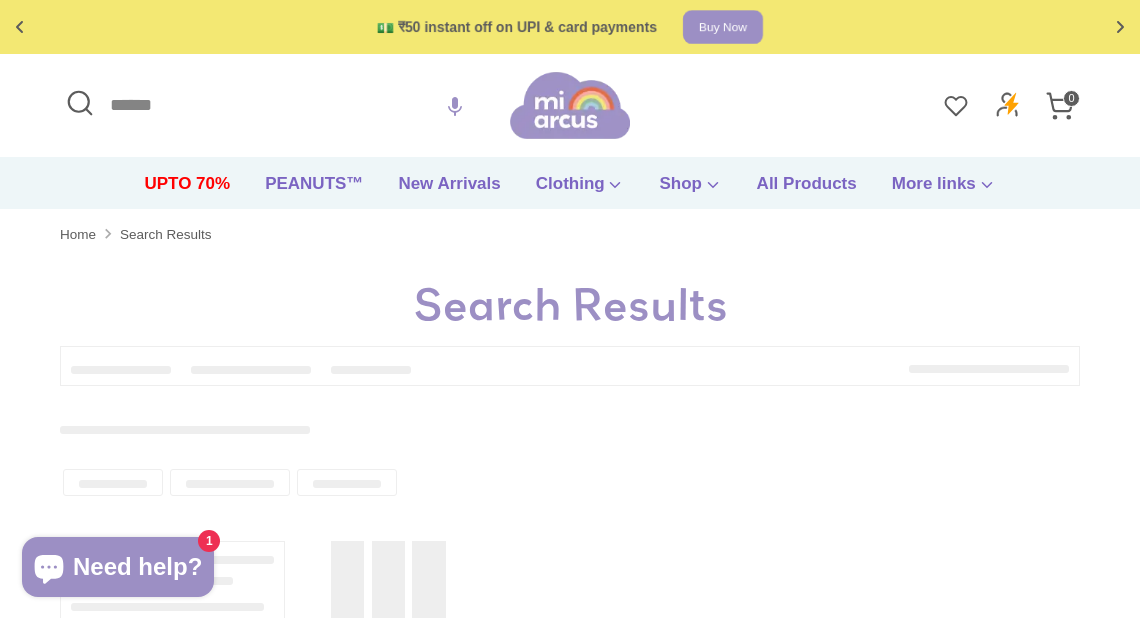 scroll, scrollTop: 0, scrollLeft: 0, axis: both 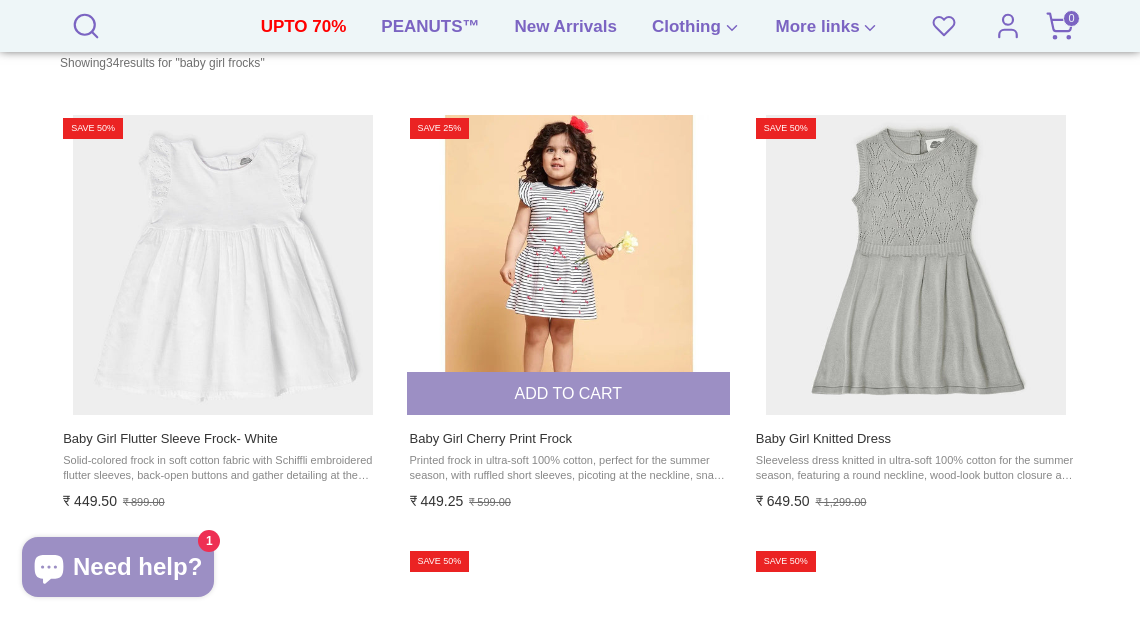 click at bounding box center [569, 265] 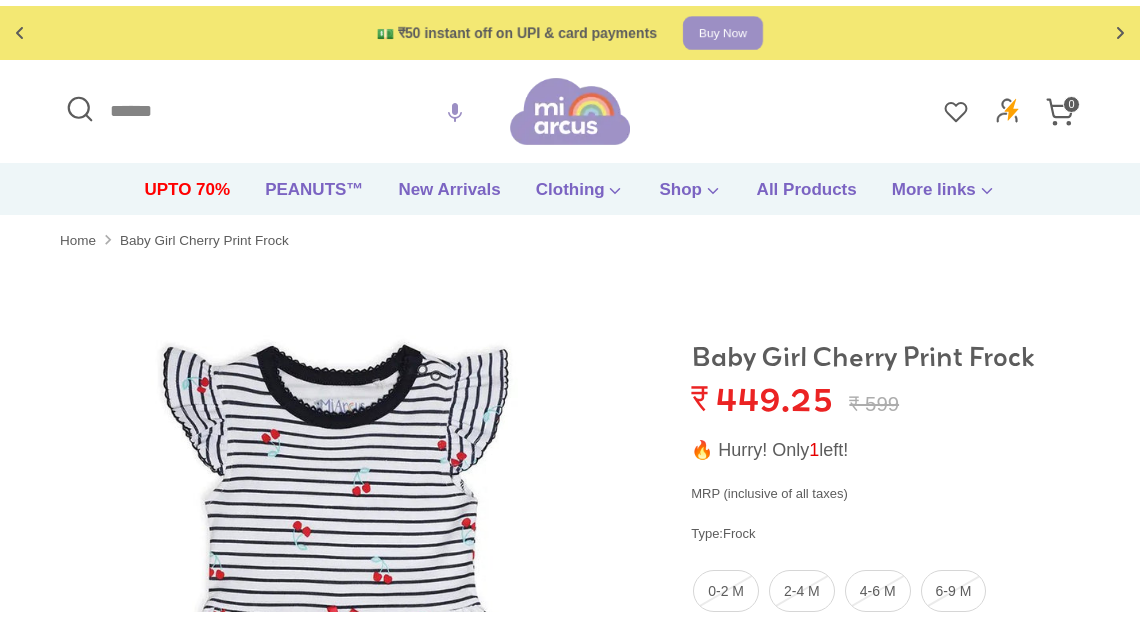 scroll, scrollTop: 0, scrollLeft: 0, axis: both 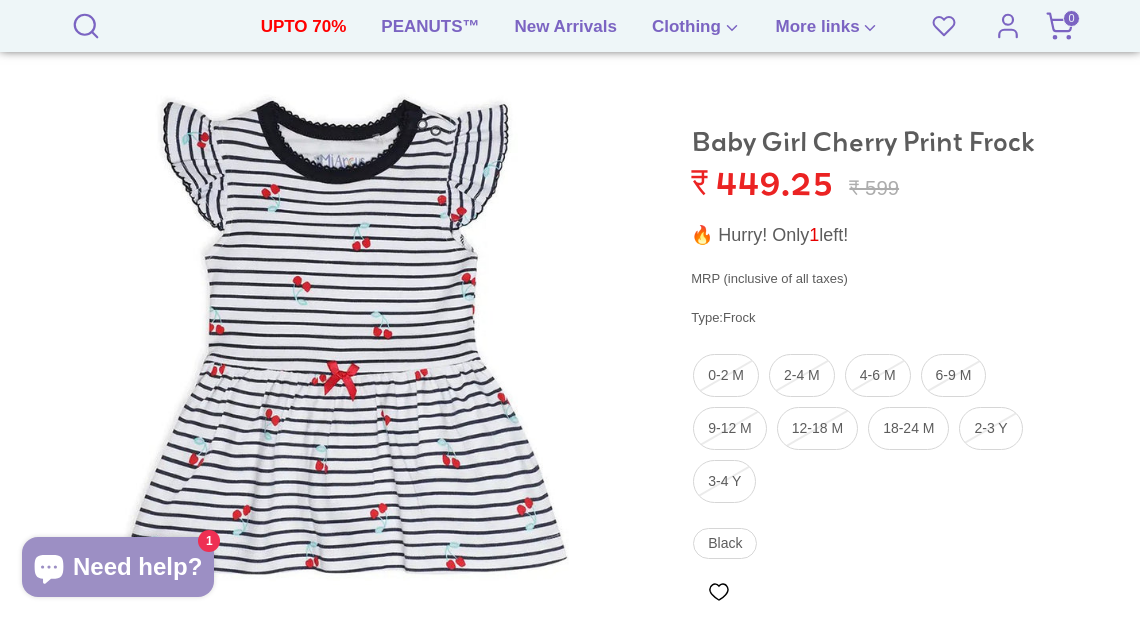 click at bounding box center [346, 337] 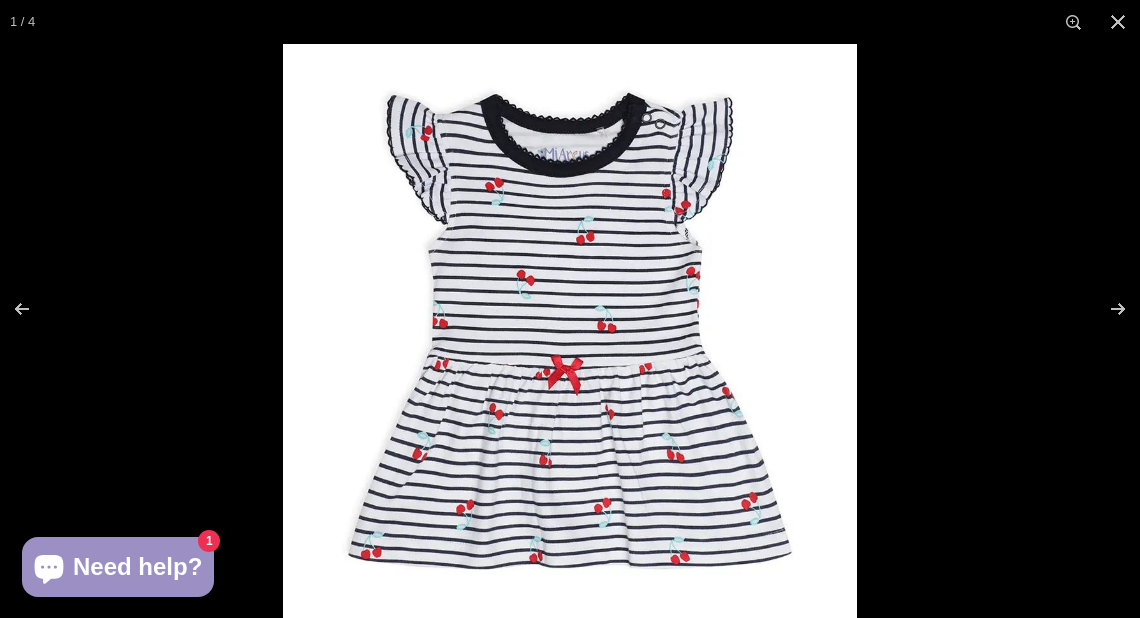 click at bounding box center [570, 331] 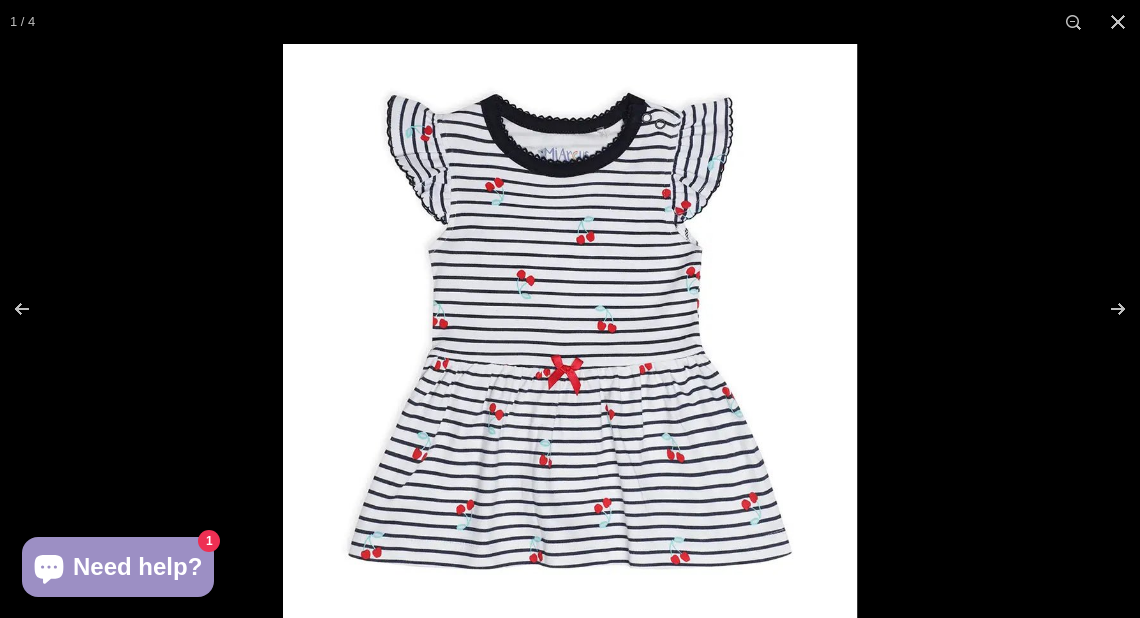 click at bounding box center (570, 331) 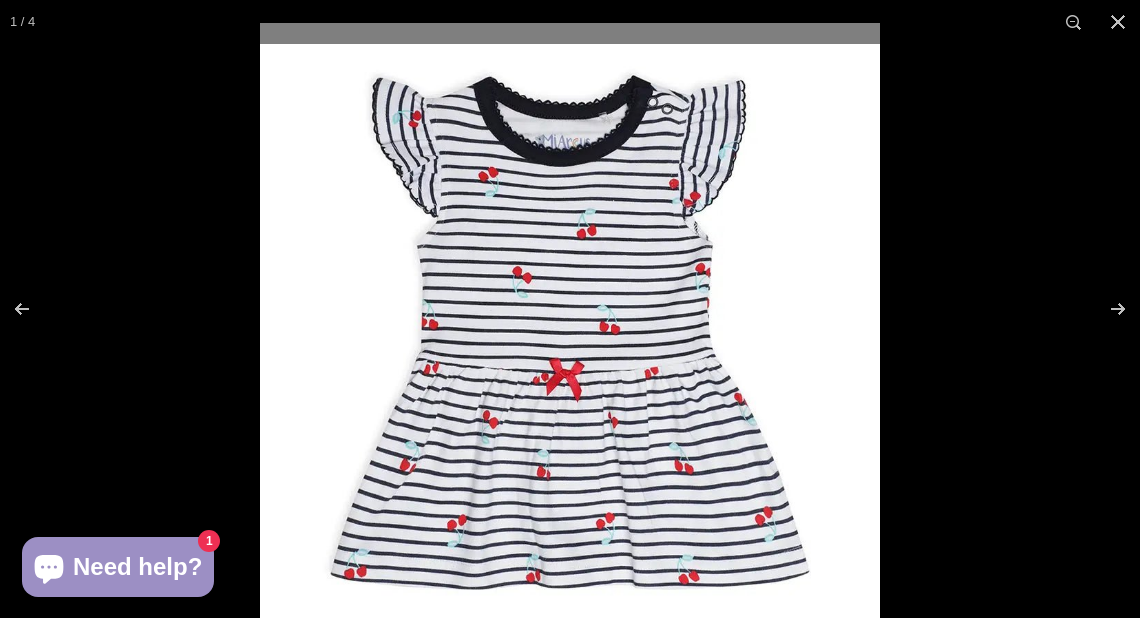 click at bounding box center (570, 333) 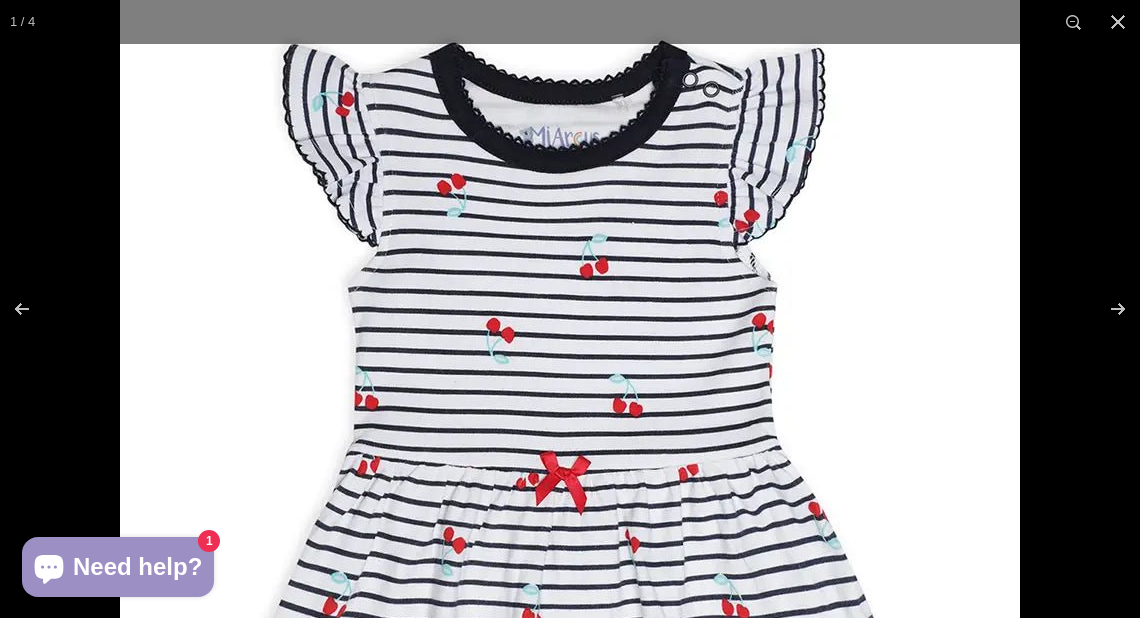 click at bounding box center [570, 414] 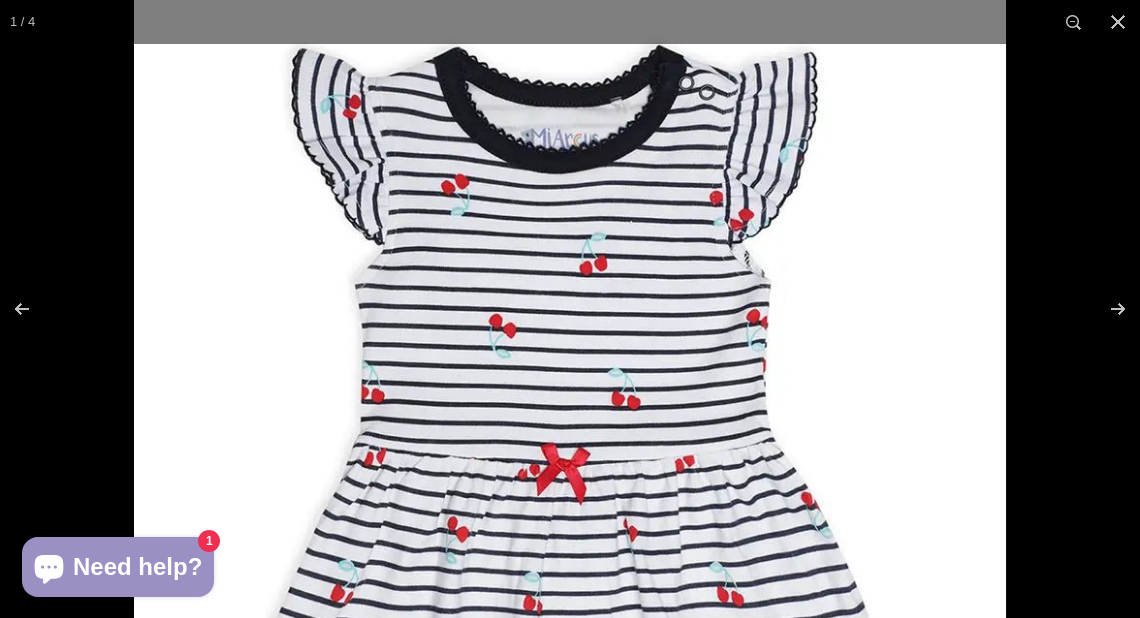 click at bounding box center (570, 407) 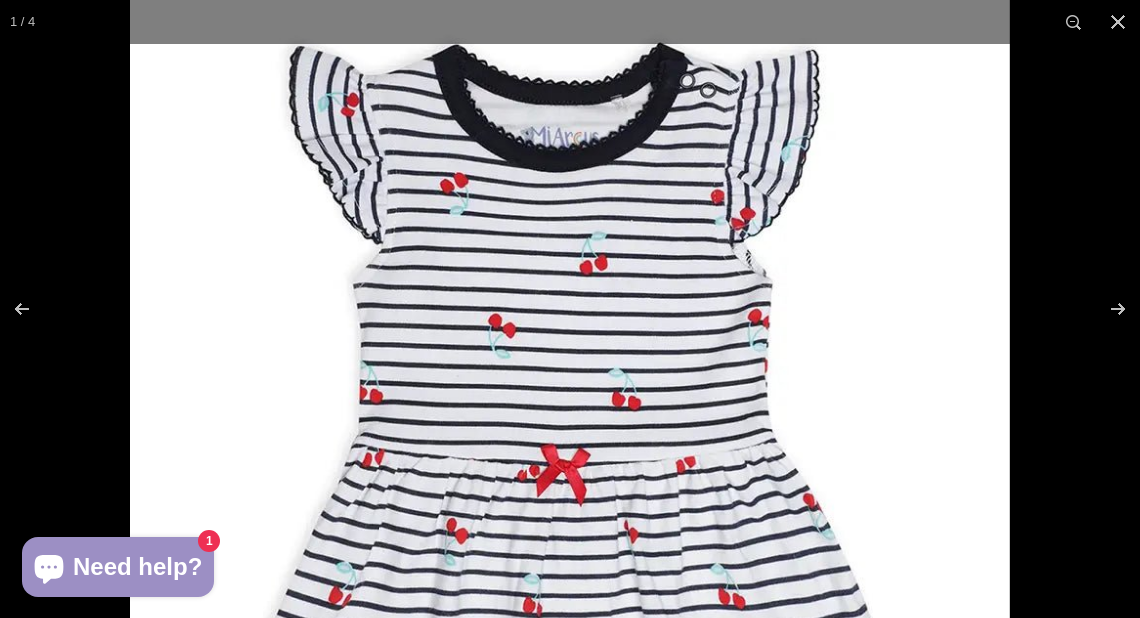 click at bounding box center [569, 407] 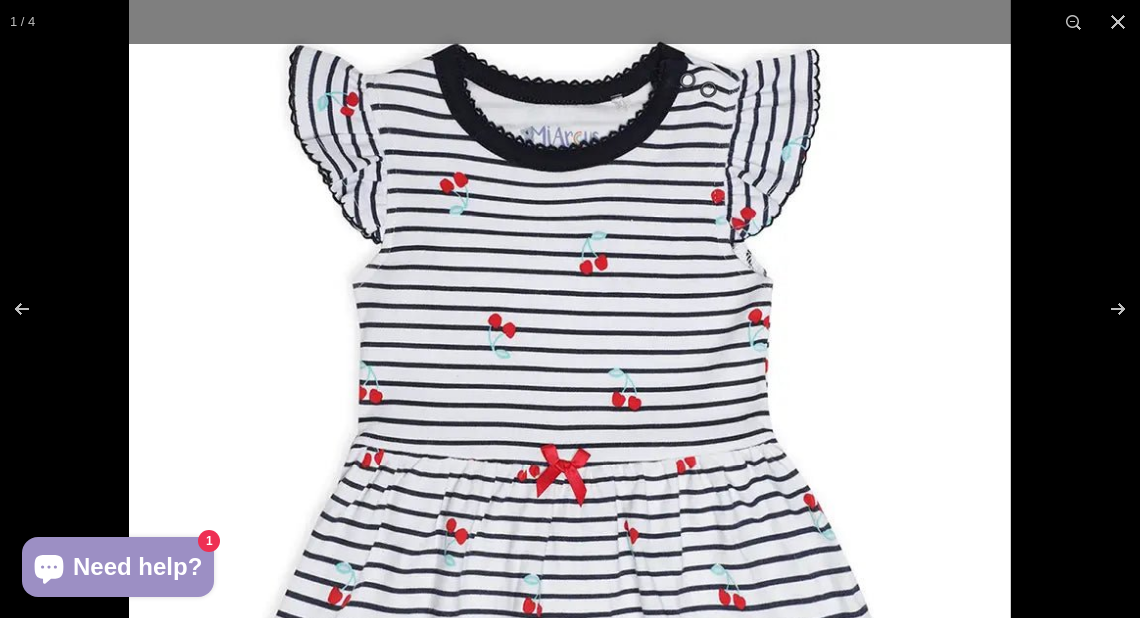 click at bounding box center (570, 408) 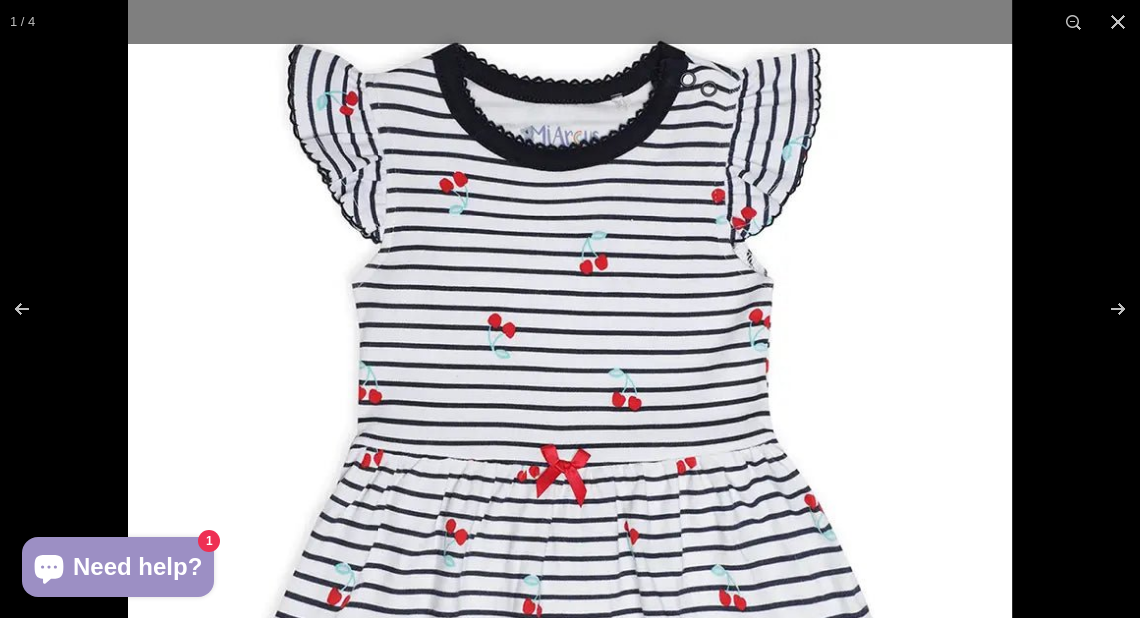 click at bounding box center [570, 408] 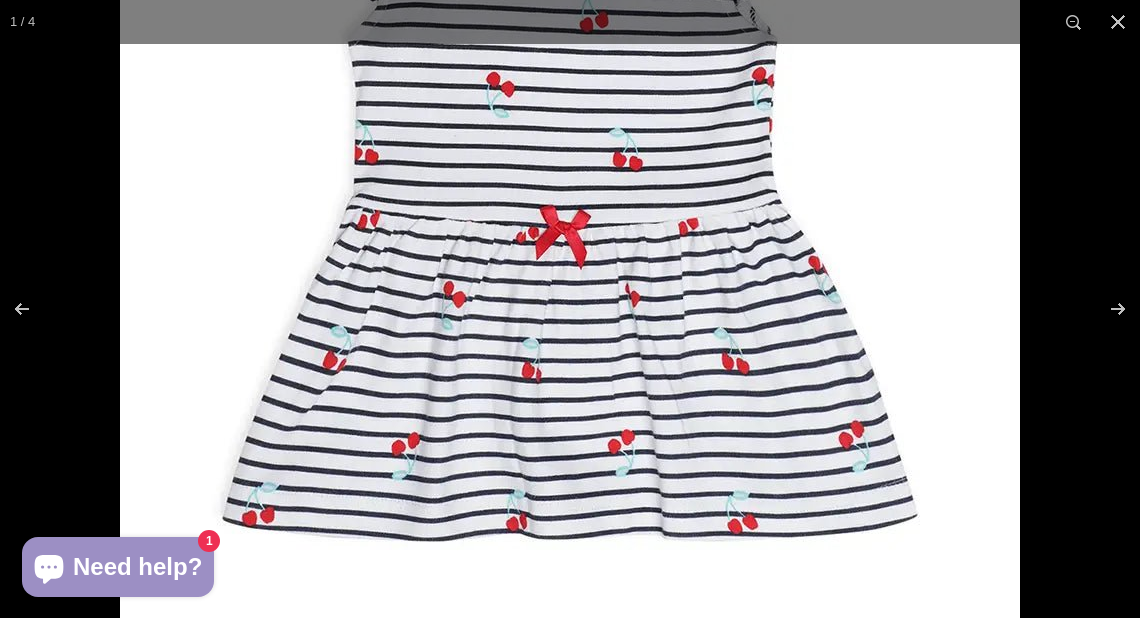 click at bounding box center (570, 168) 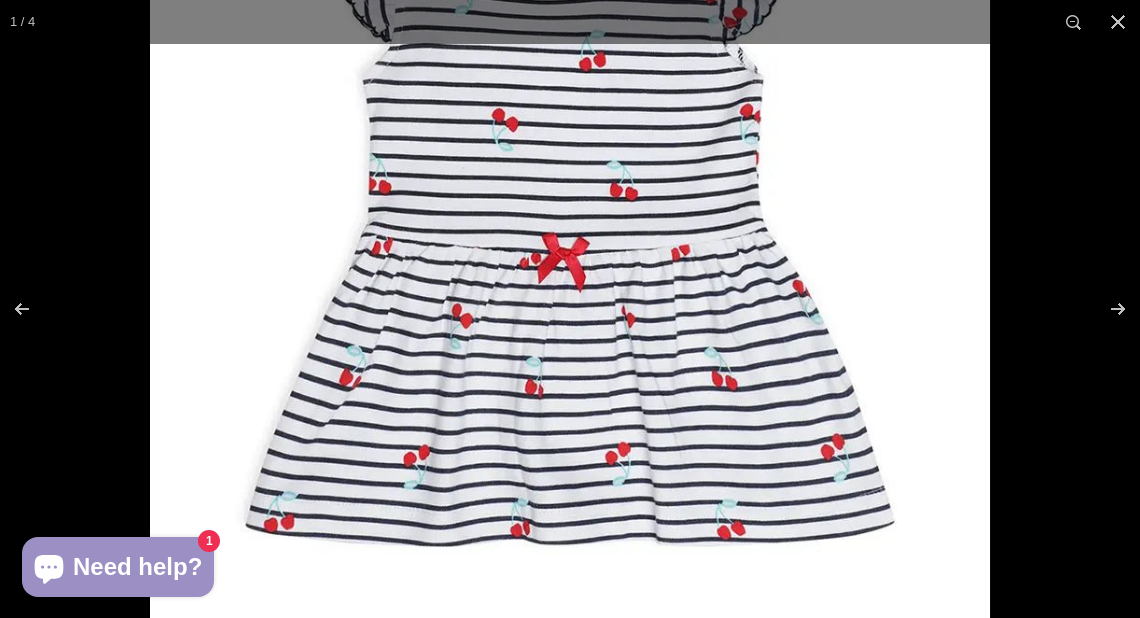 click at bounding box center (570, 198) 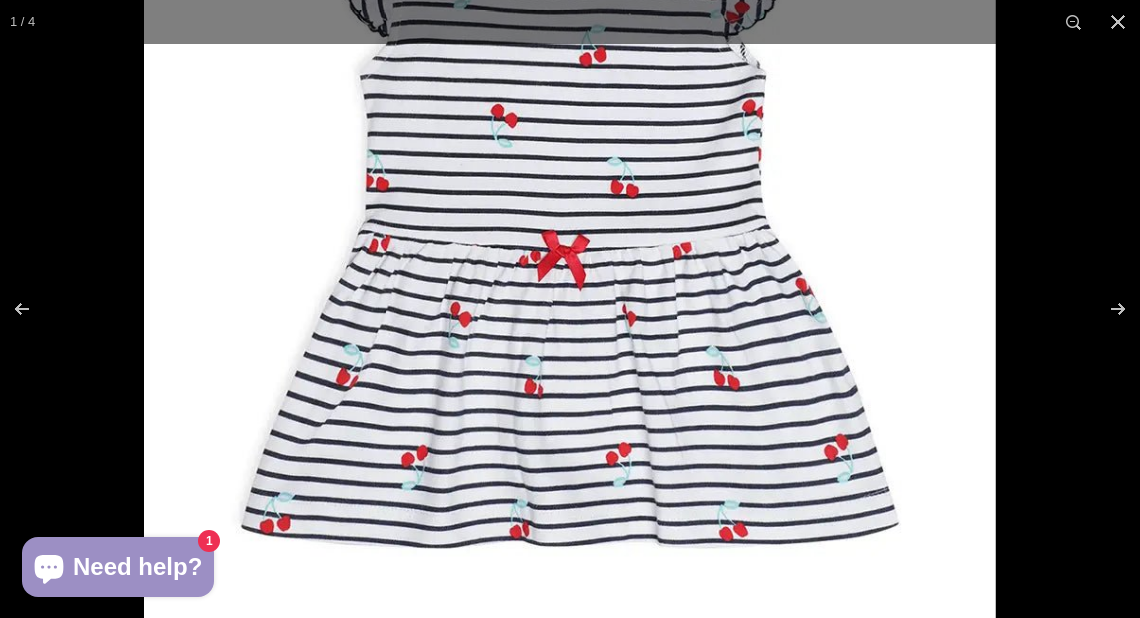 click at bounding box center (569, 194) 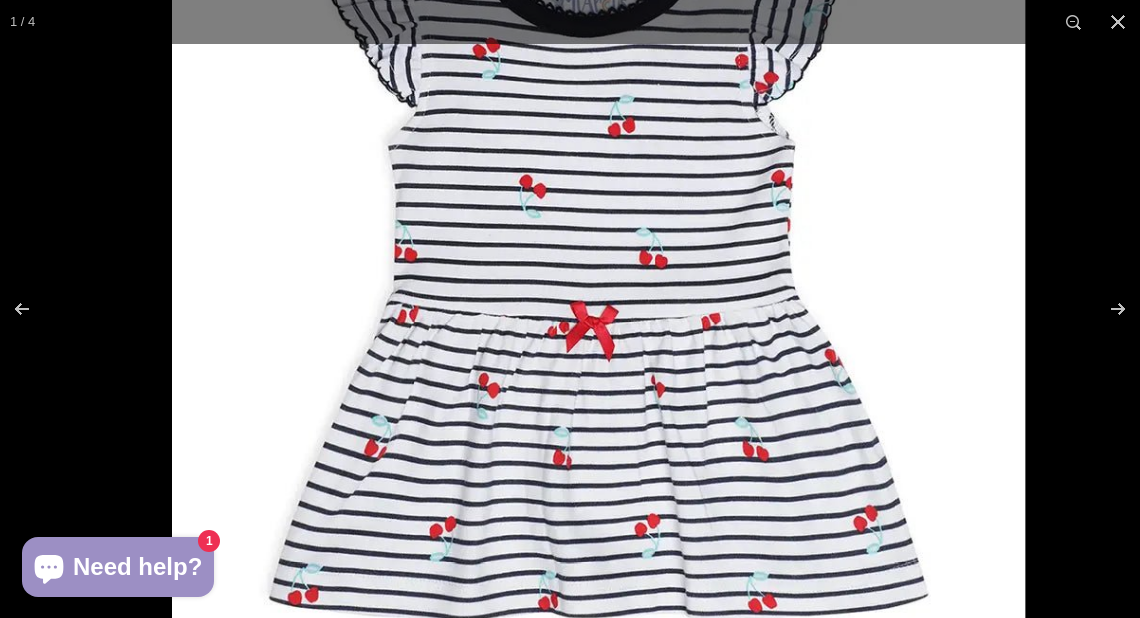 drag, startPoint x: 515, startPoint y: 416, endPoint x: 714, endPoint y: 440, distance: 200.44202 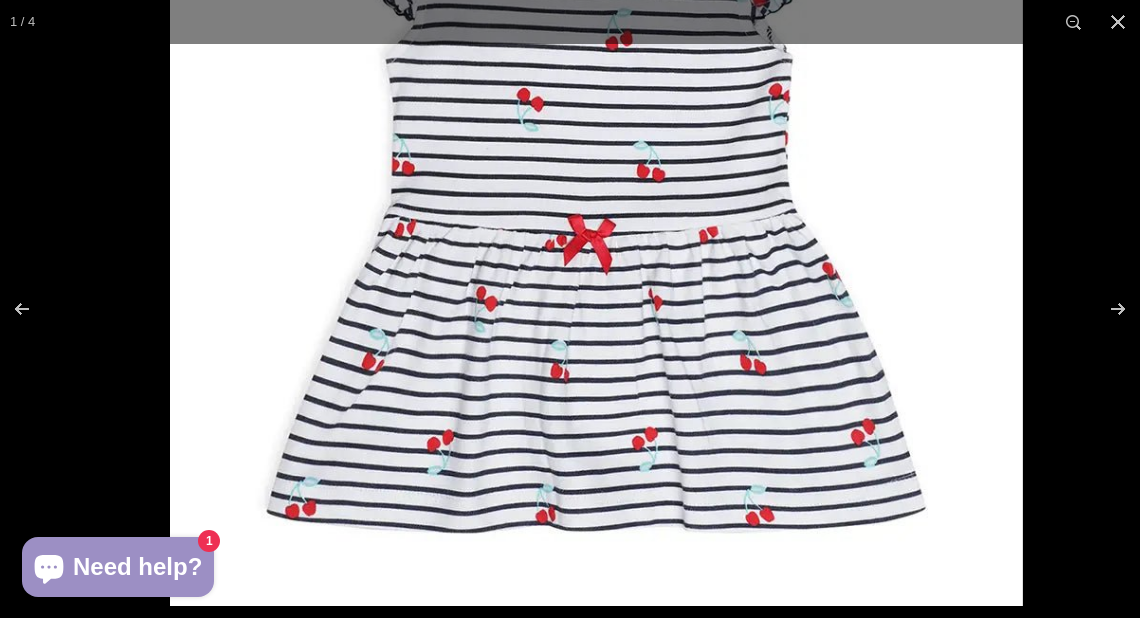 click at bounding box center (596, 178) 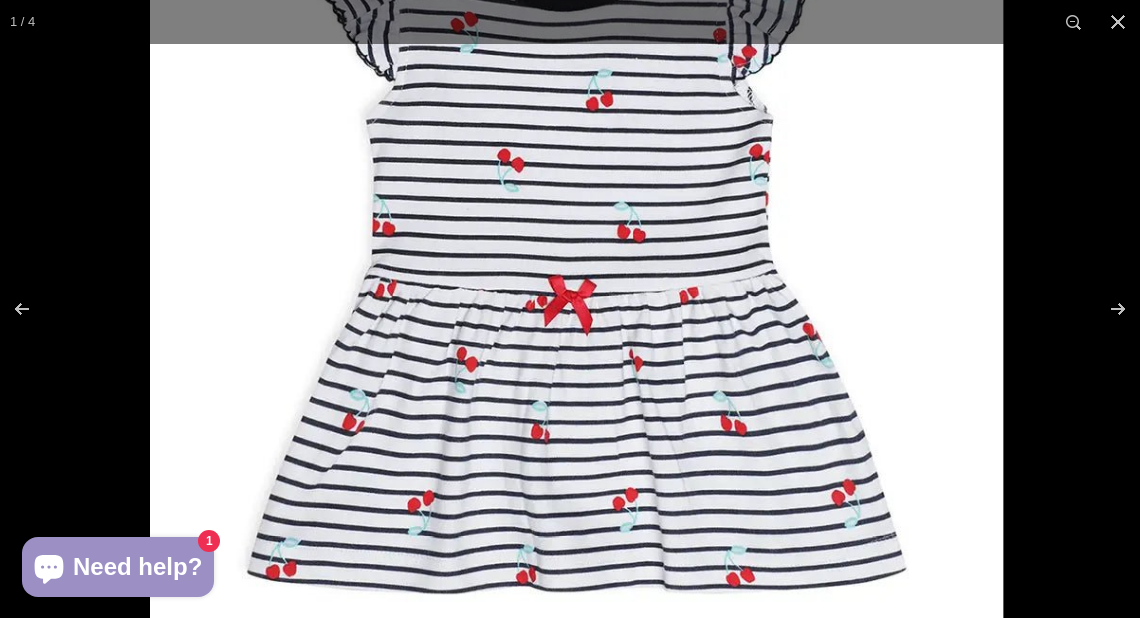 drag, startPoint x: 607, startPoint y: 240, endPoint x: 667, endPoint y: 343, distance: 119.20151 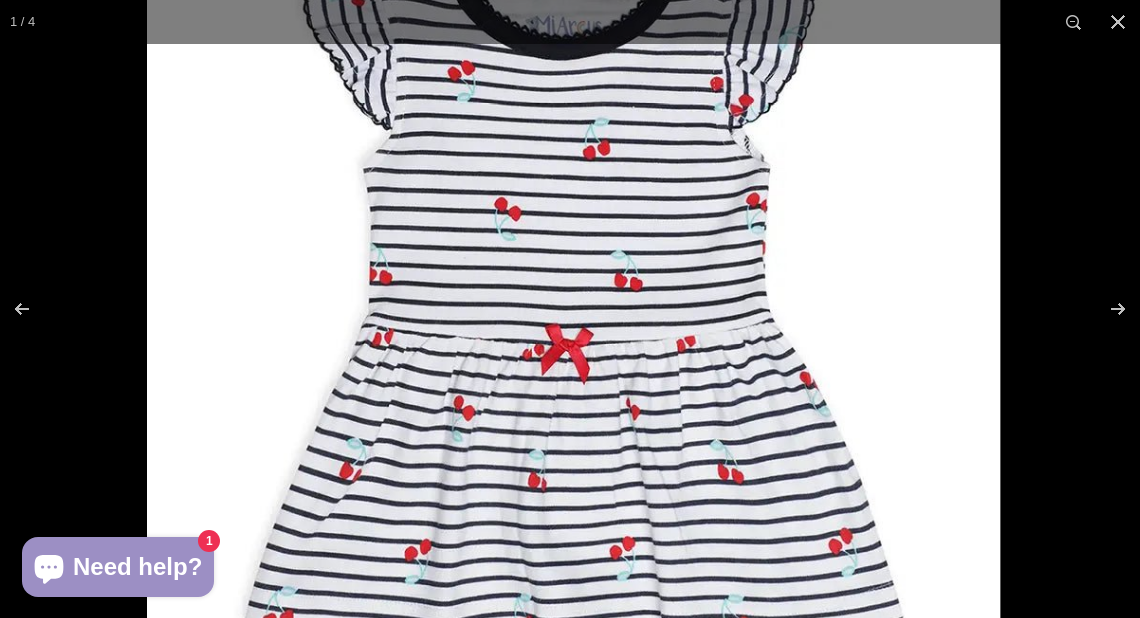 drag, startPoint x: 640, startPoint y: 181, endPoint x: 699, endPoint y: 268, distance: 105.11898 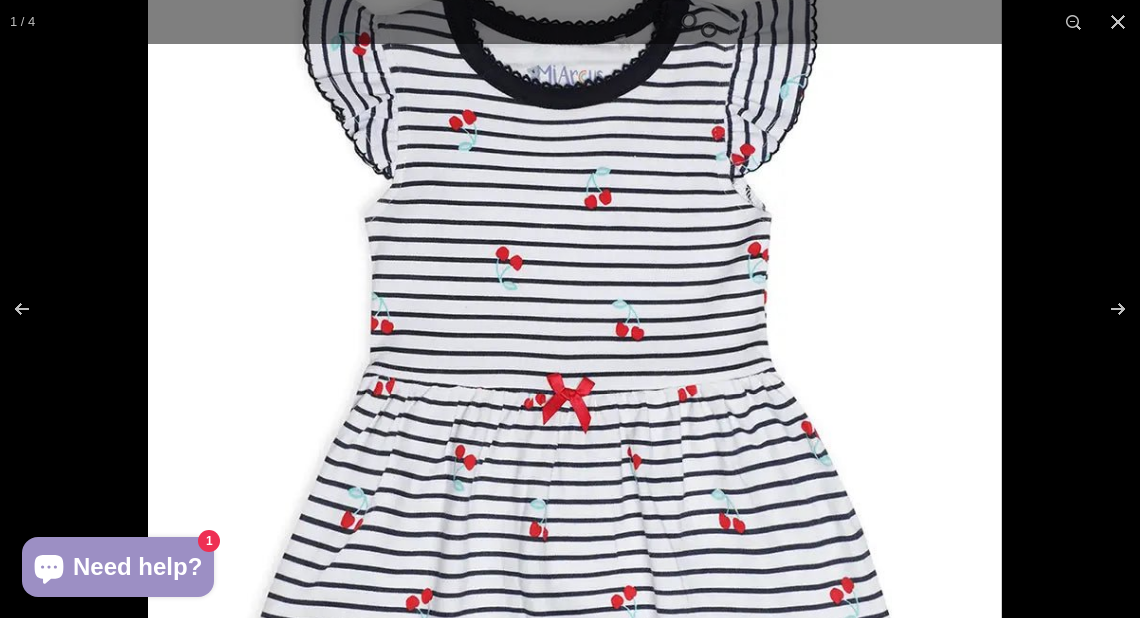 drag, startPoint x: 676, startPoint y: 216, endPoint x: 683, endPoint y: 225, distance: 11.401754 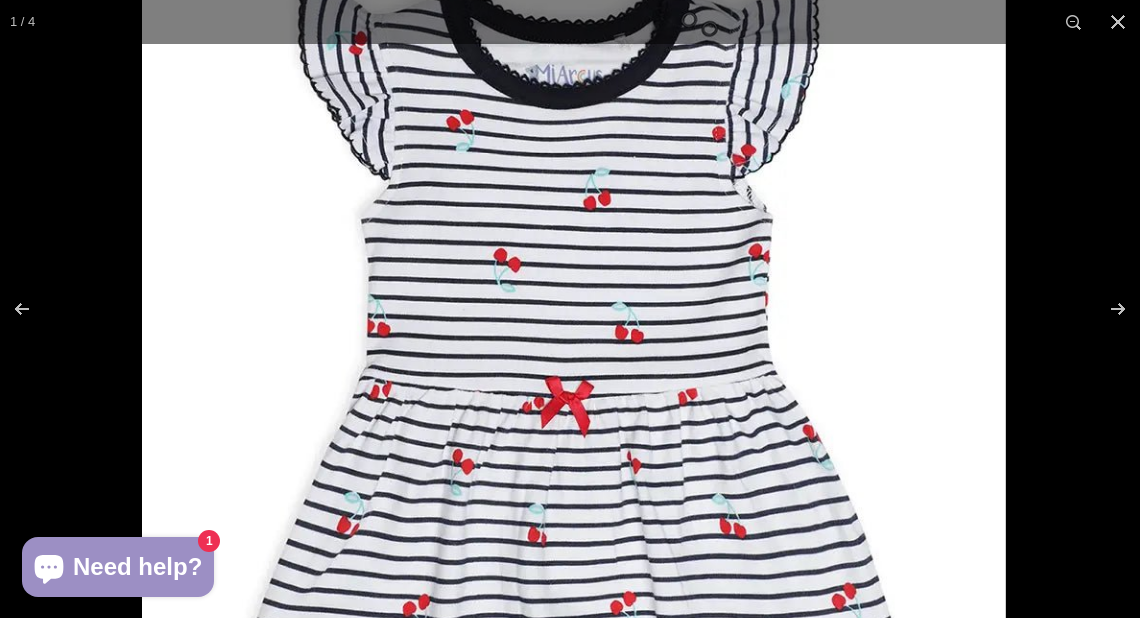 click at bounding box center [574, 341] 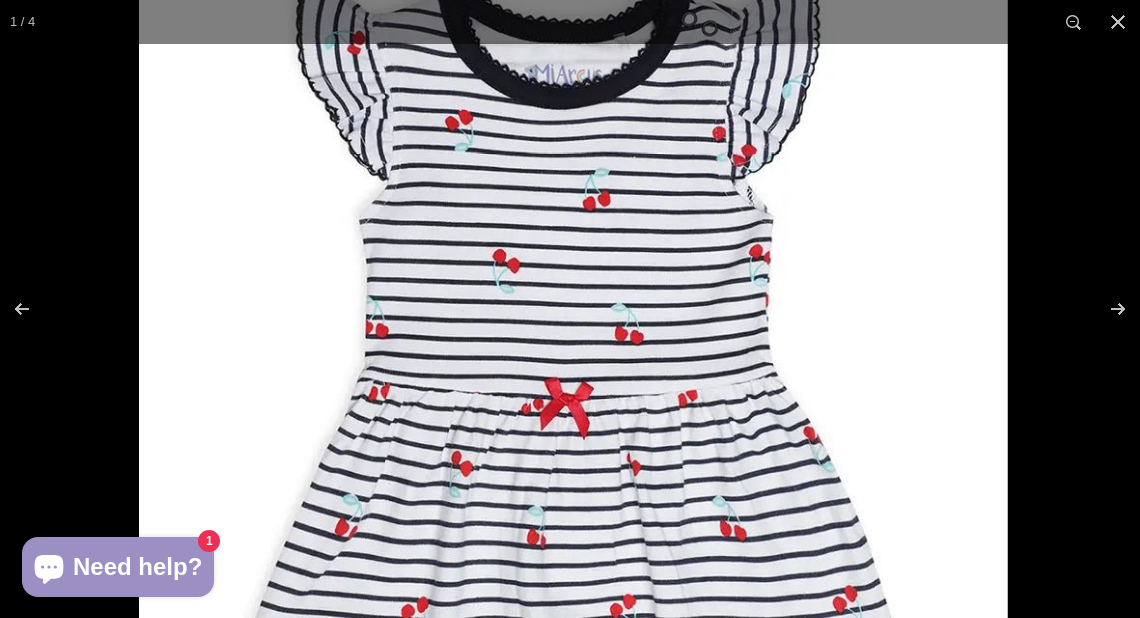 click at bounding box center (573, 341) 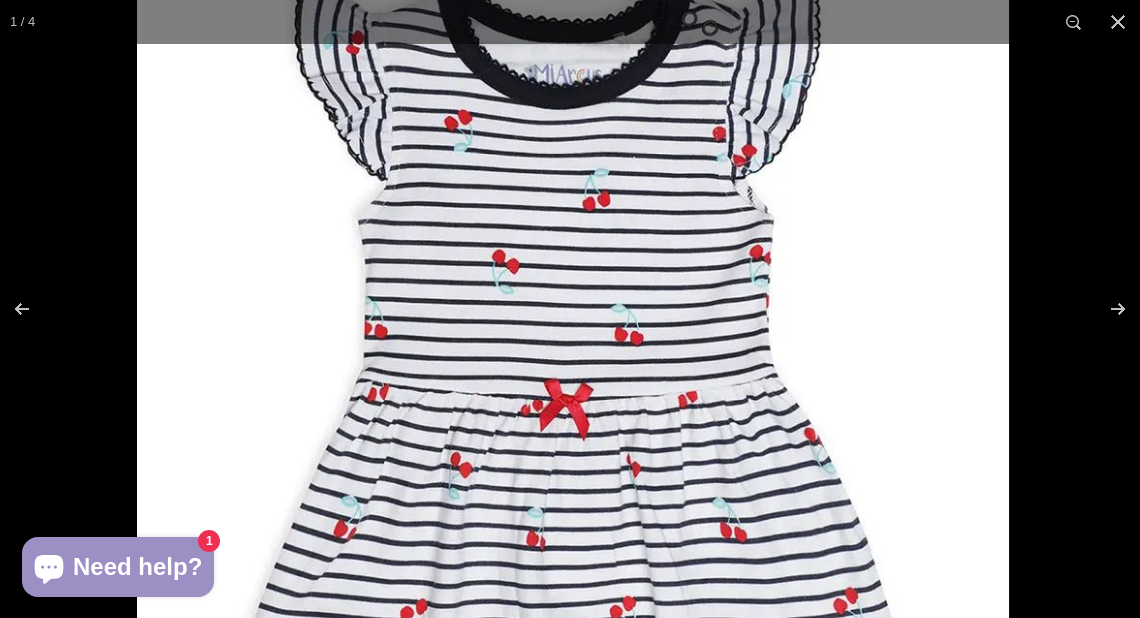 click at bounding box center [573, 343] 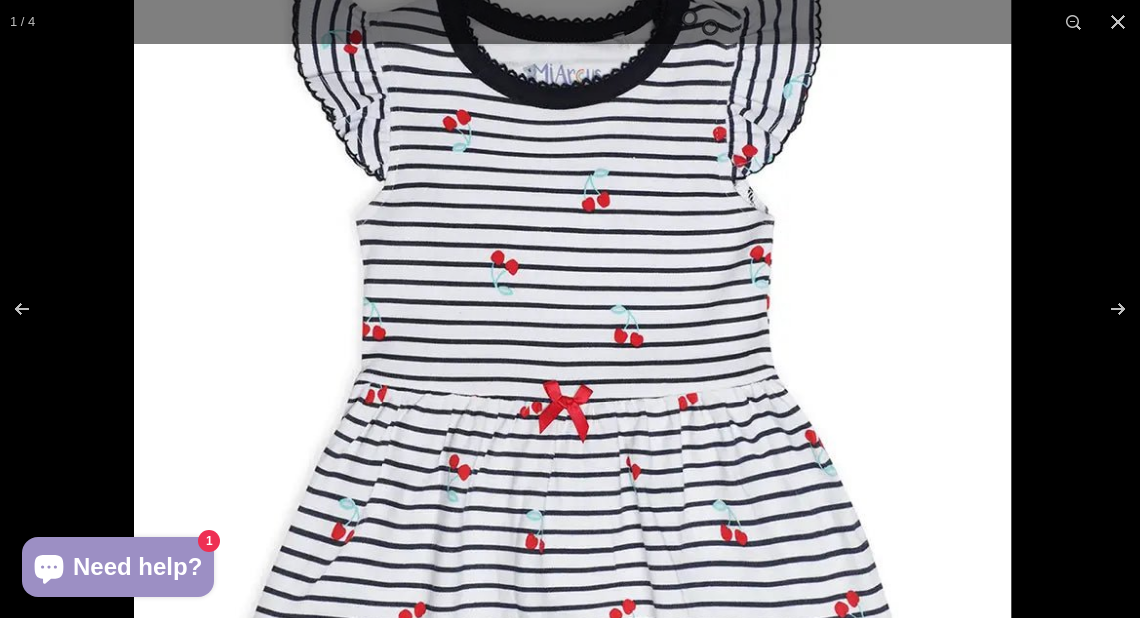 click at bounding box center [573, 344] 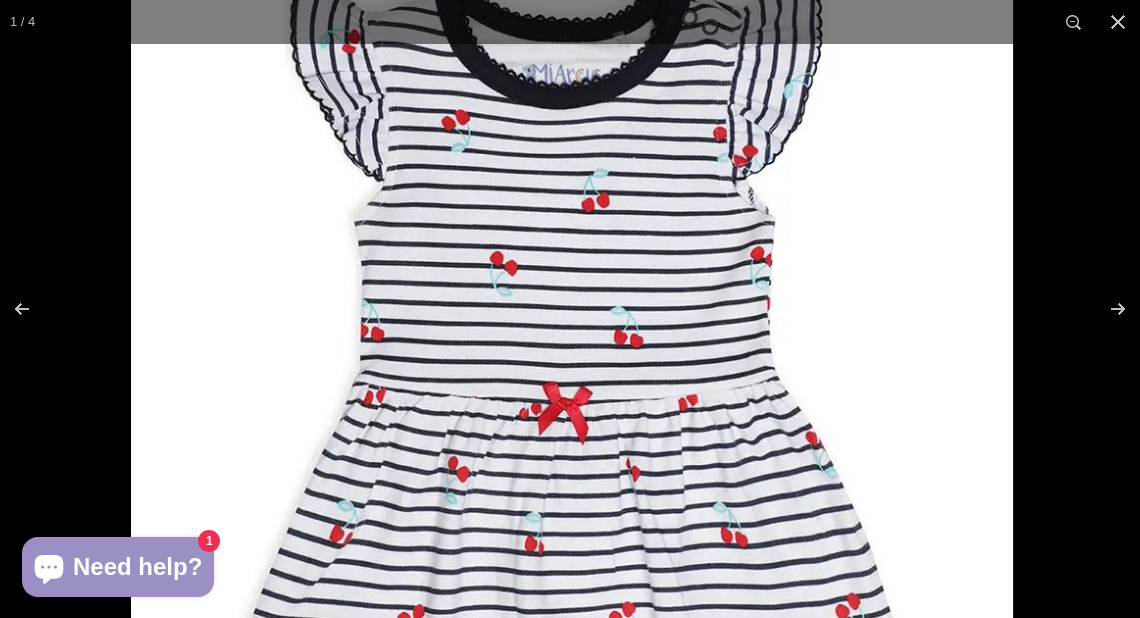 click at bounding box center [572, 345] 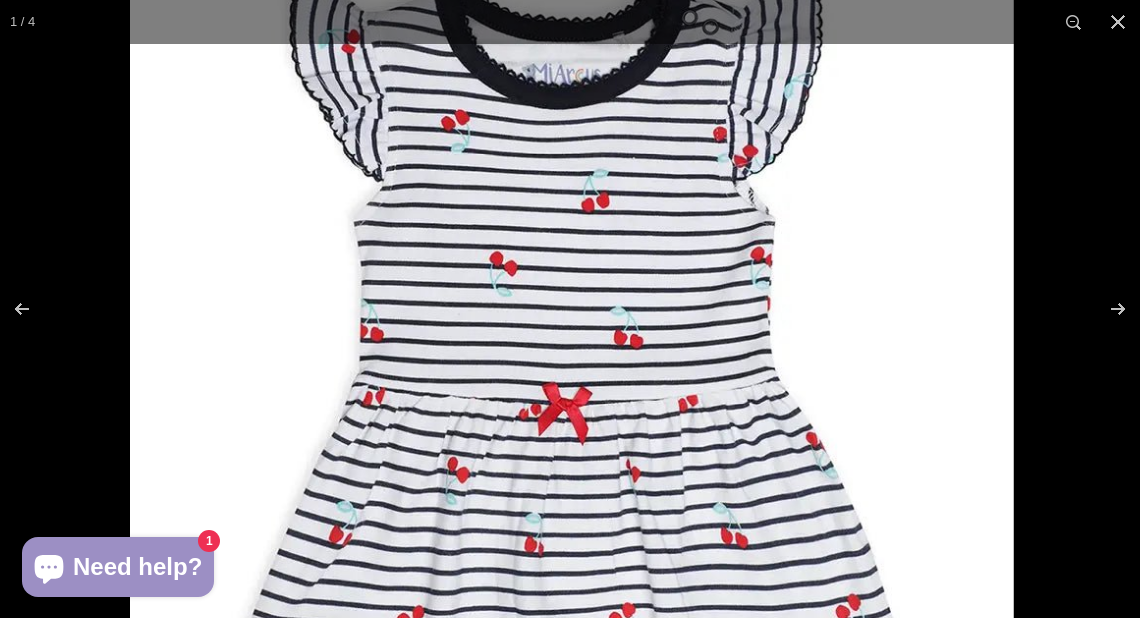click at bounding box center (572, 346) 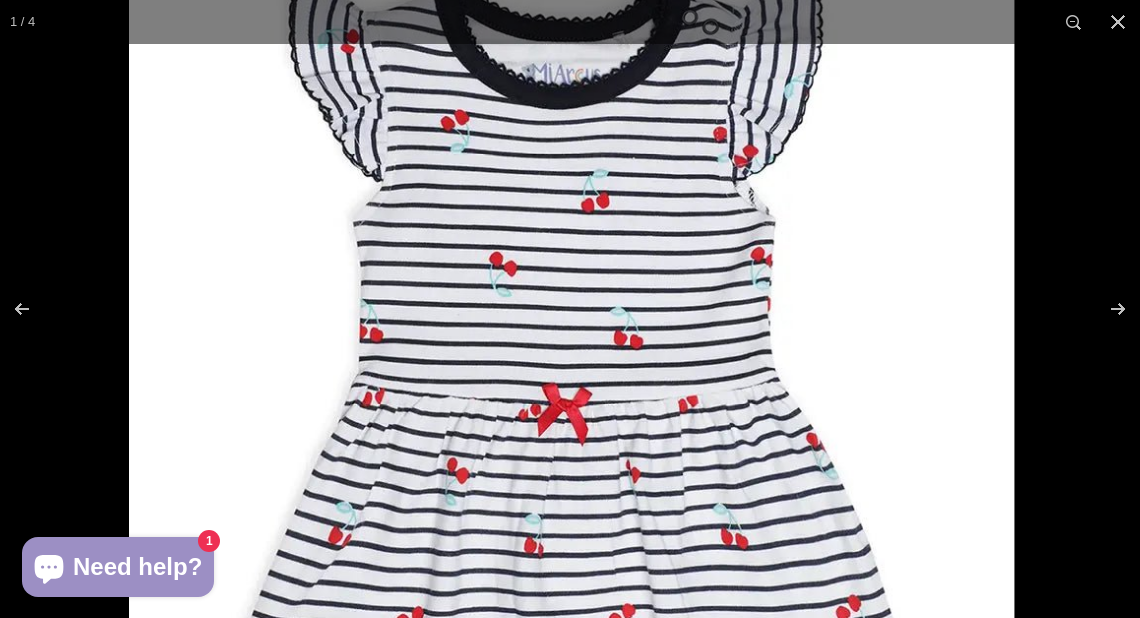 click at bounding box center [572, 346] 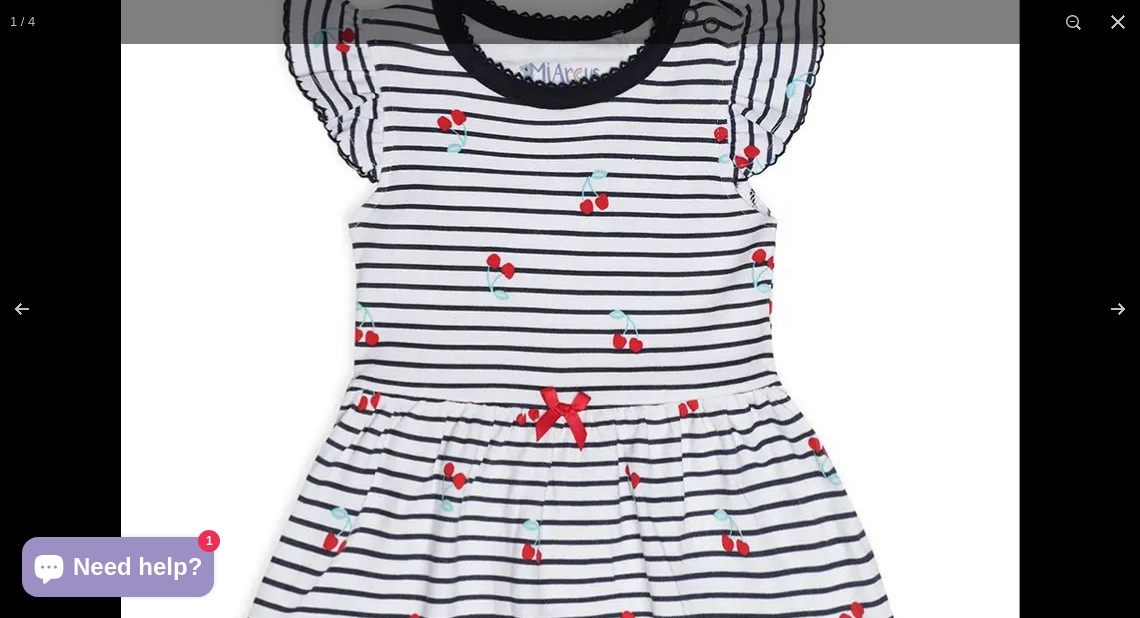 click at bounding box center (570, 349) 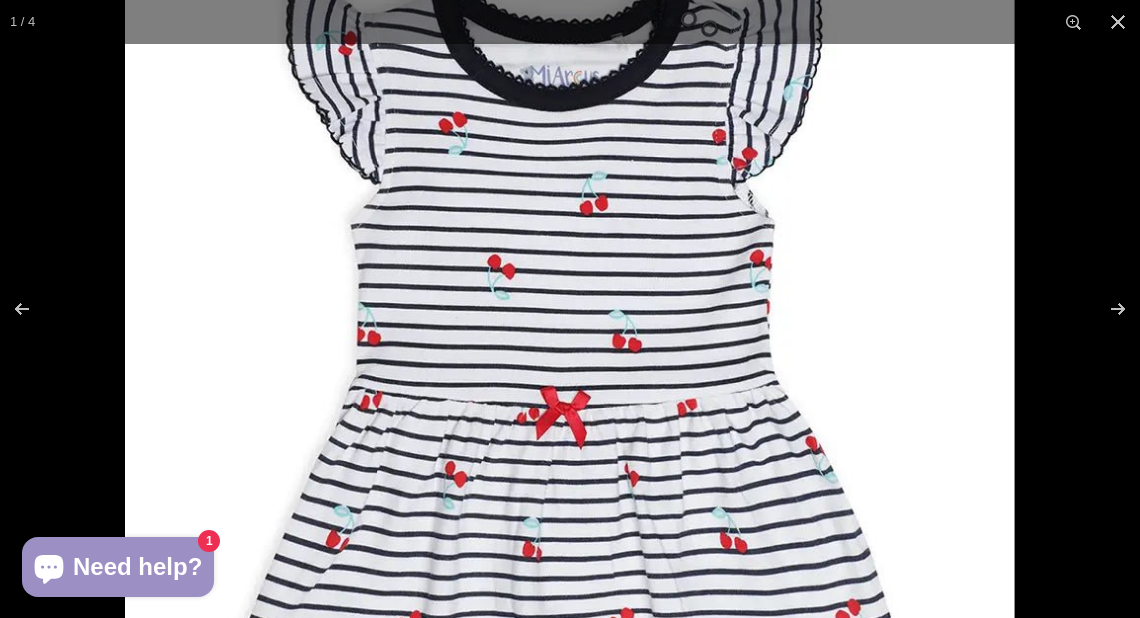 click at bounding box center [569, 349] 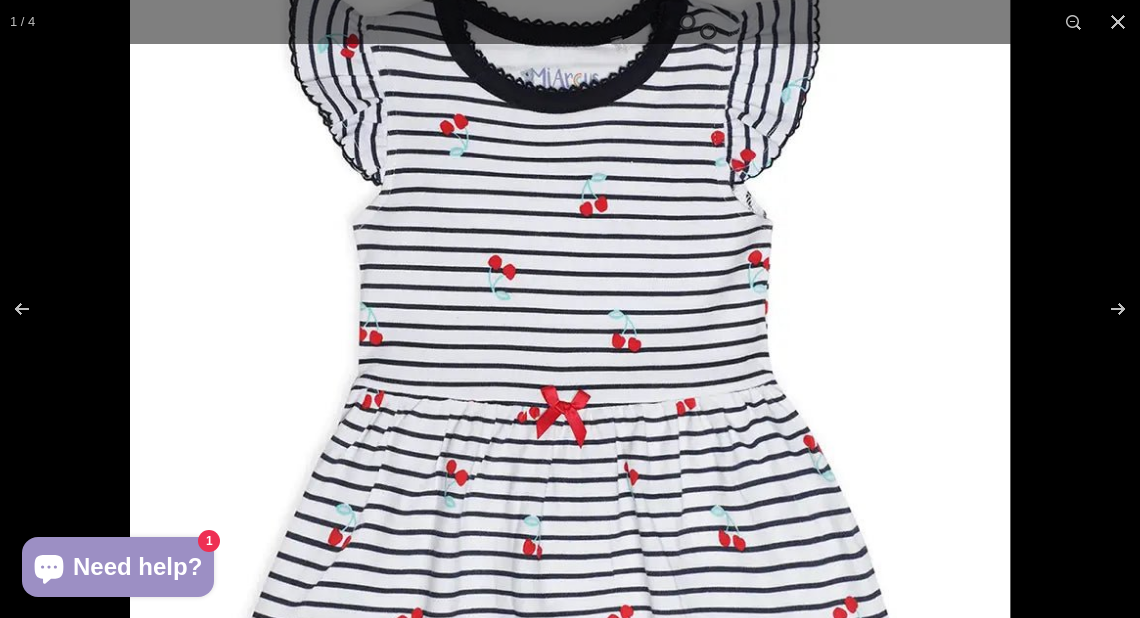 click at bounding box center (570, 349) 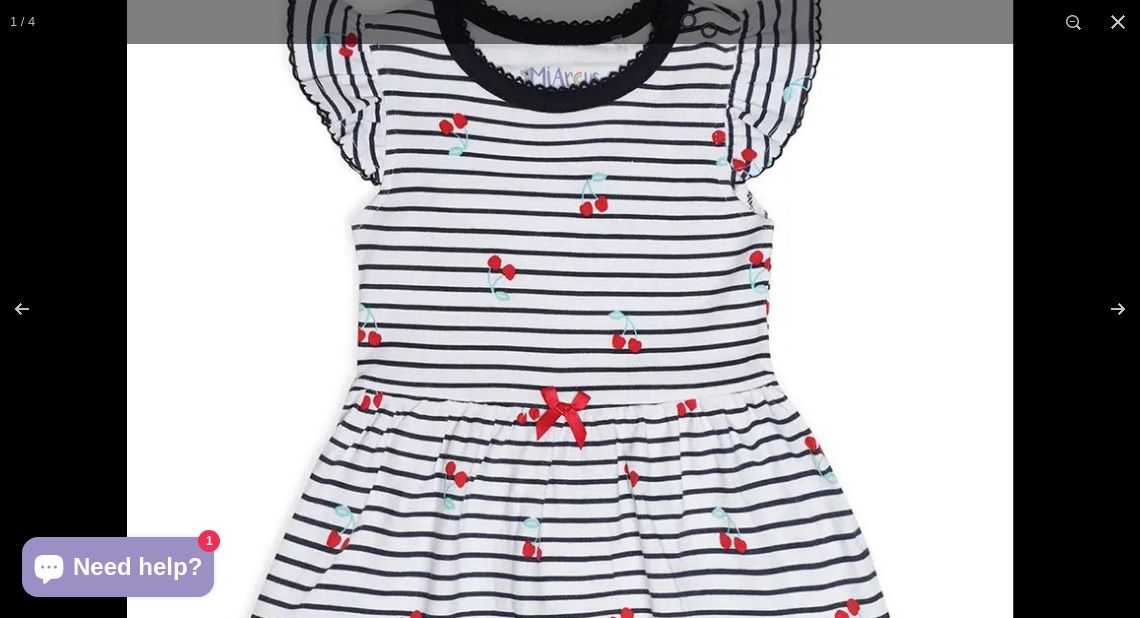 click at bounding box center (570, 350) 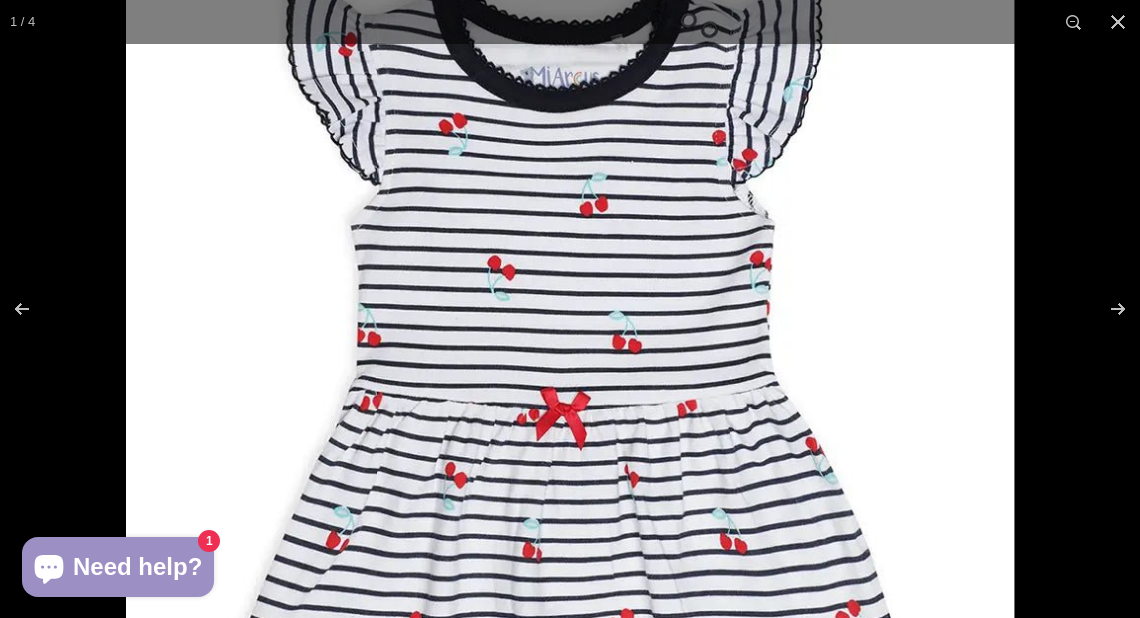 click at bounding box center (570, 350) 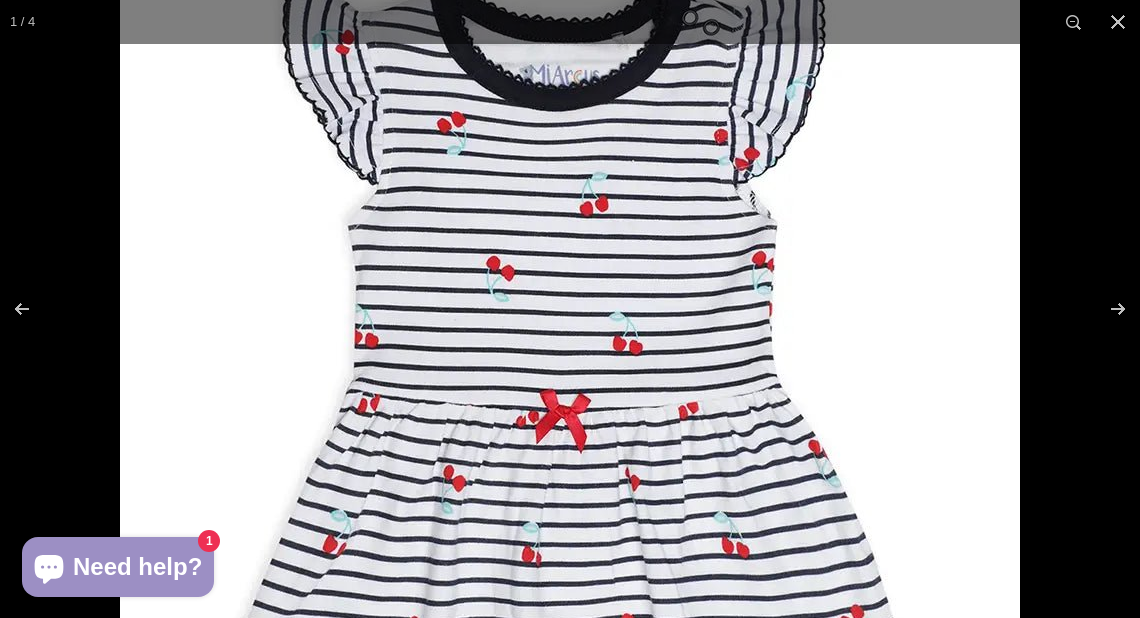 click at bounding box center [570, 352] 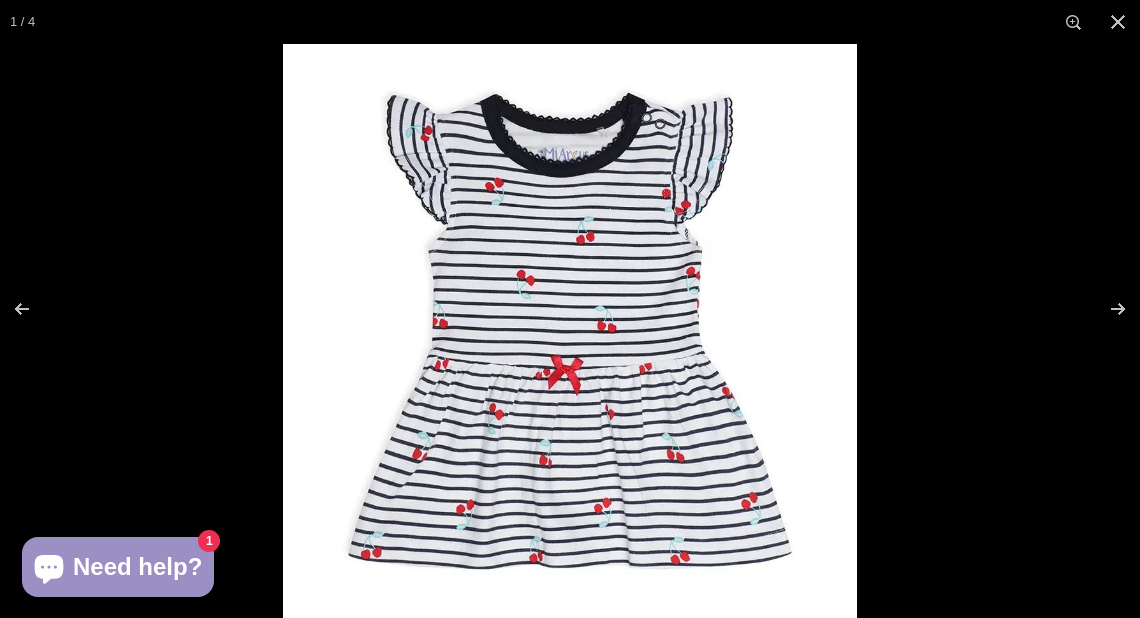 click at bounding box center (570, 331) 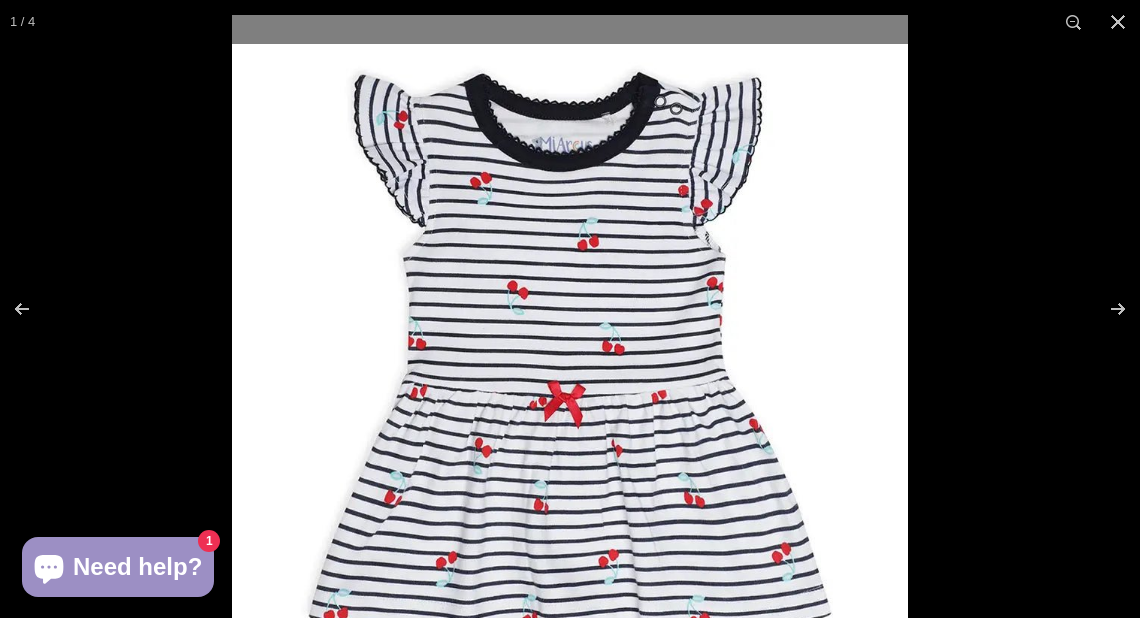 click at bounding box center [570, 353] 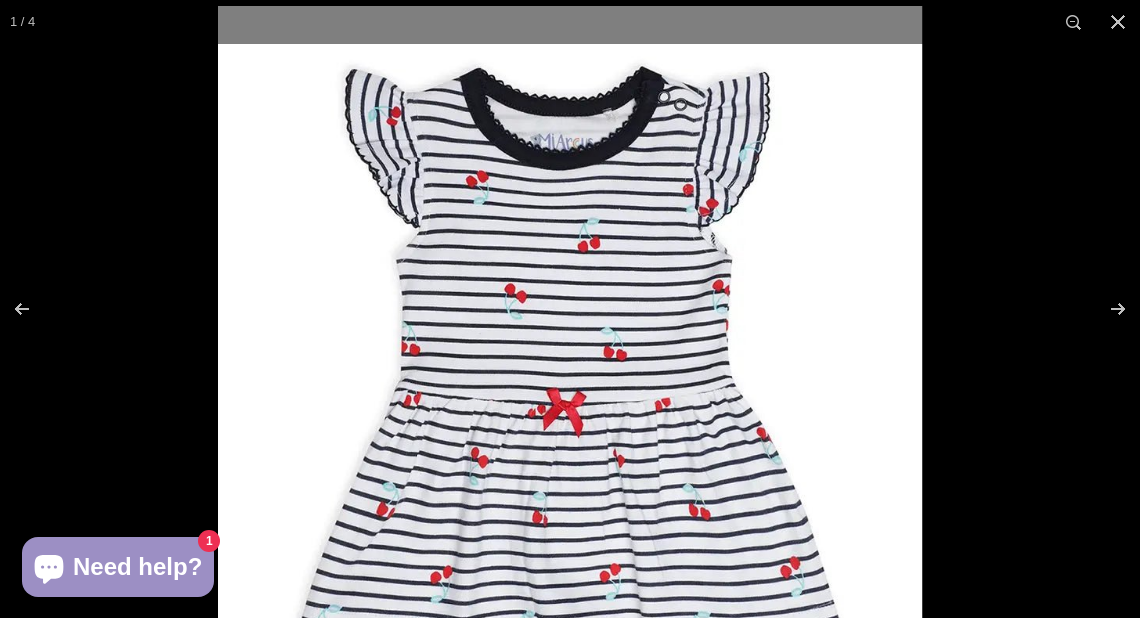 click at bounding box center (570, 358) 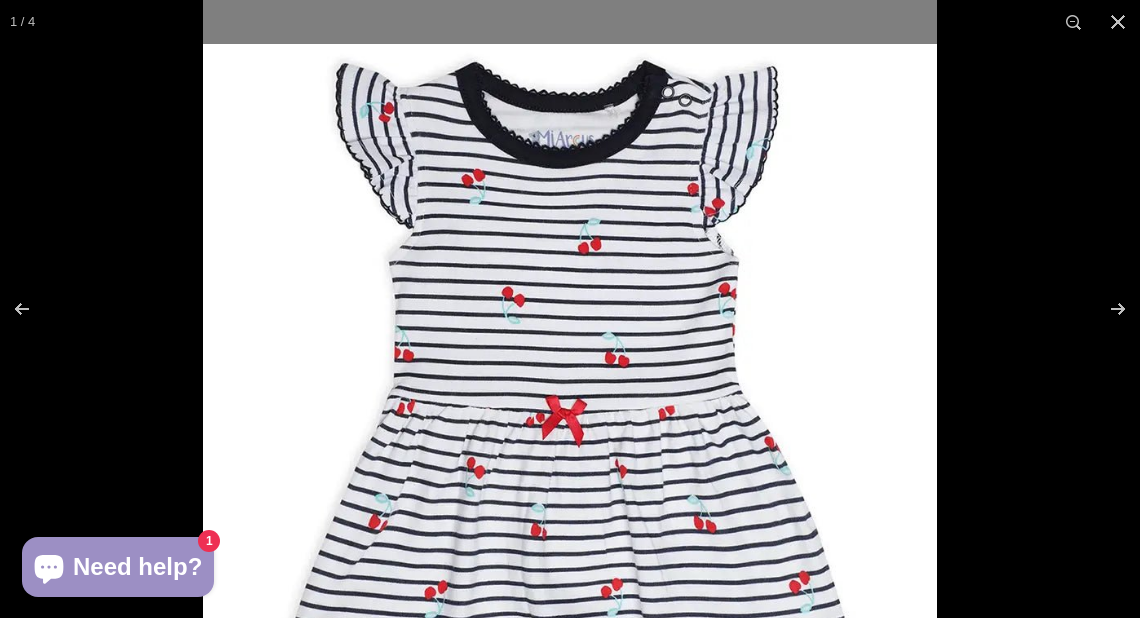 click at bounding box center (570, 365) 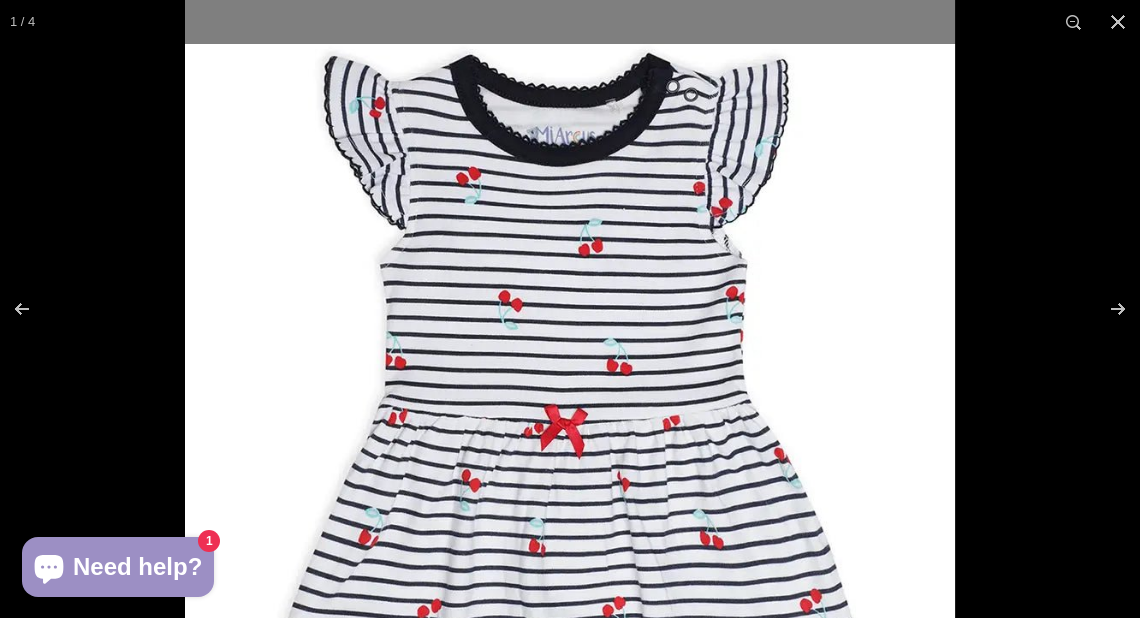 click at bounding box center (570, 372) 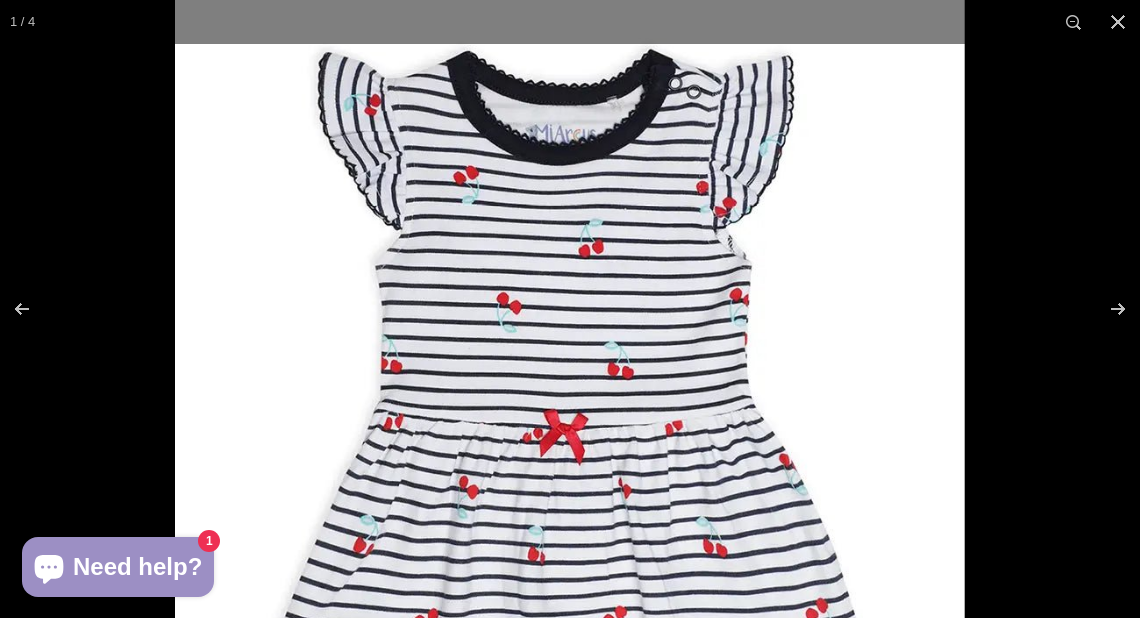 click at bounding box center [569, 376] 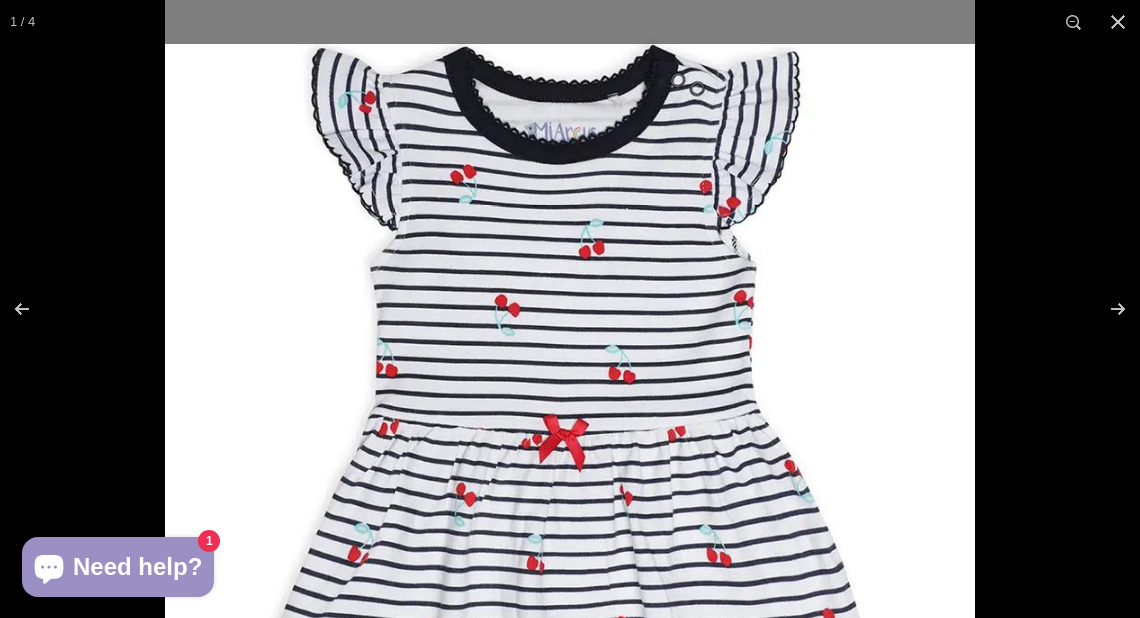click at bounding box center [570, 381] 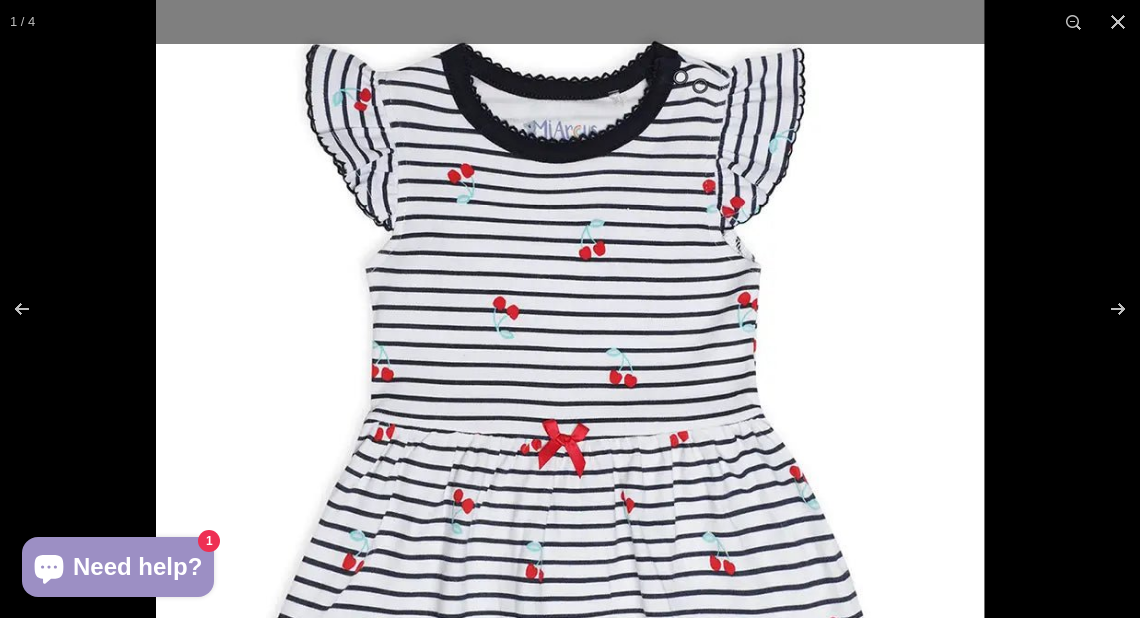 click at bounding box center (570, 385) 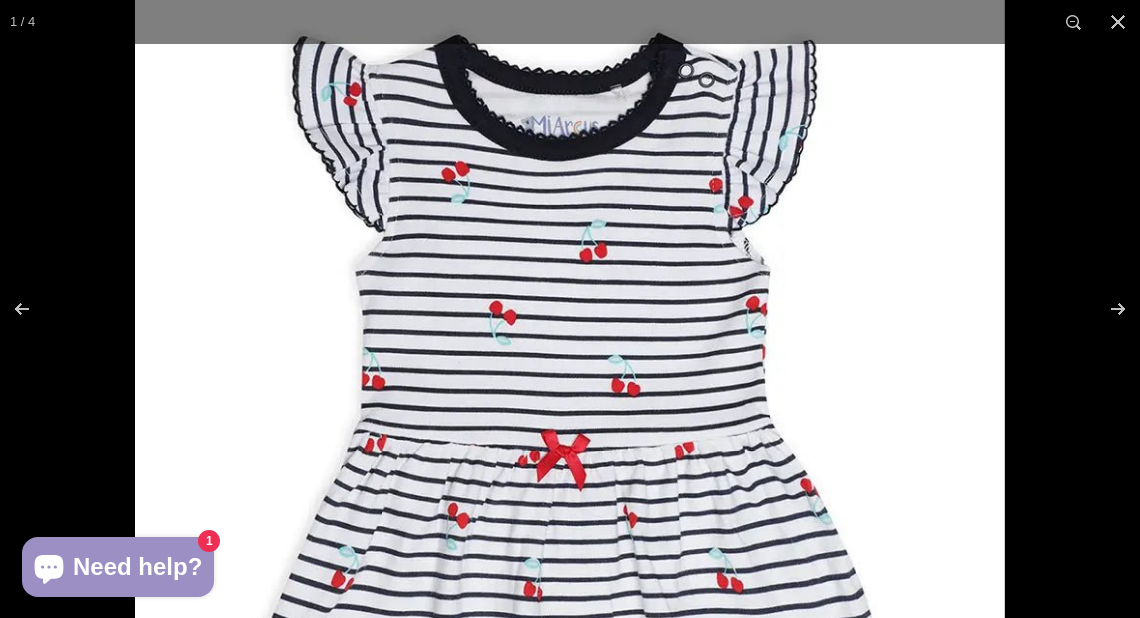 click at bounding box center [570, 394] 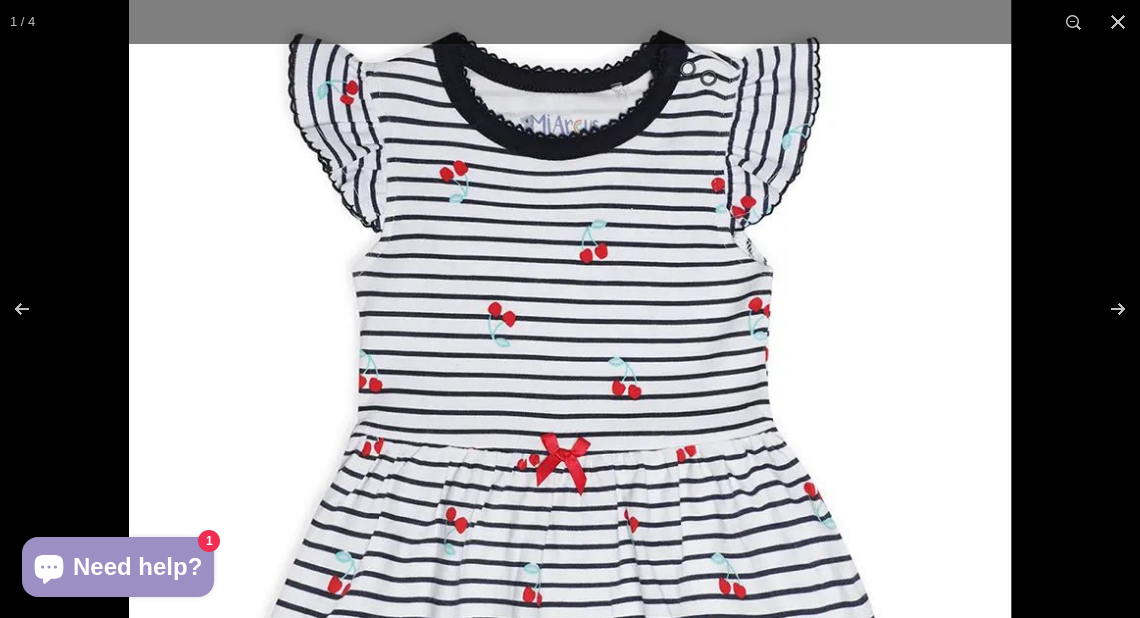 click at bounding box center (570, 396) 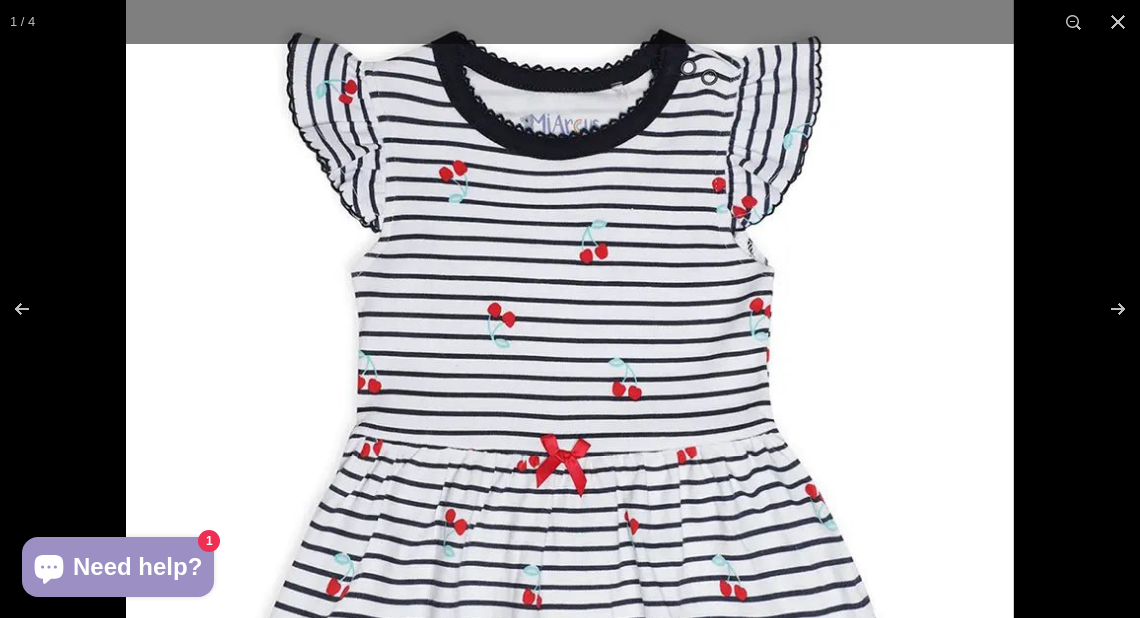 click at bounding box center (570, 398) 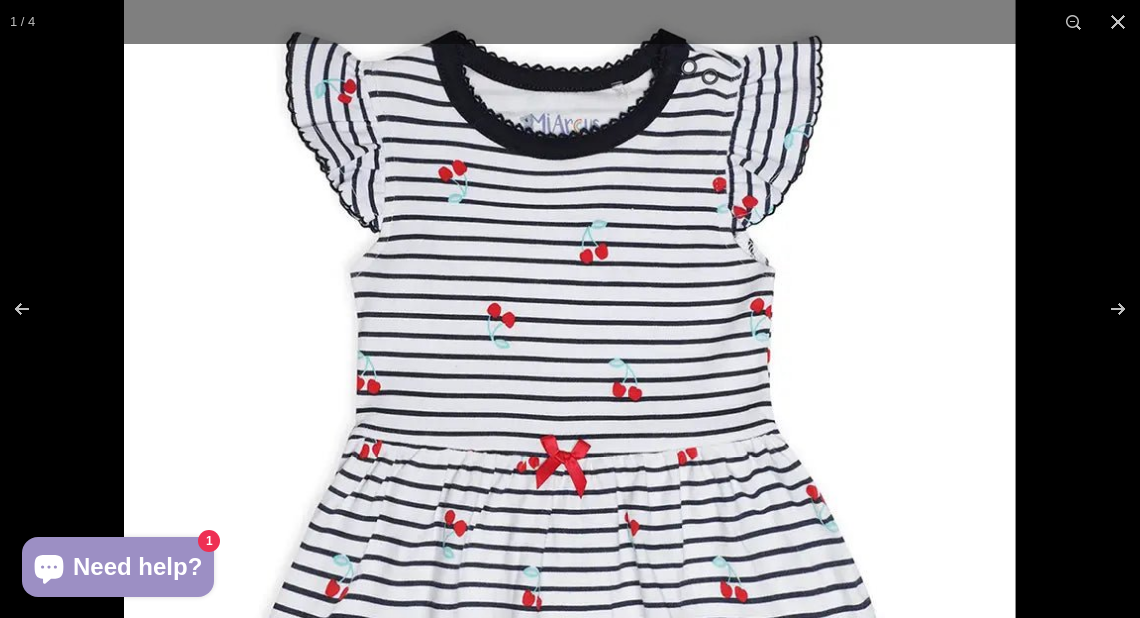 click at bounding box center (569, 398) 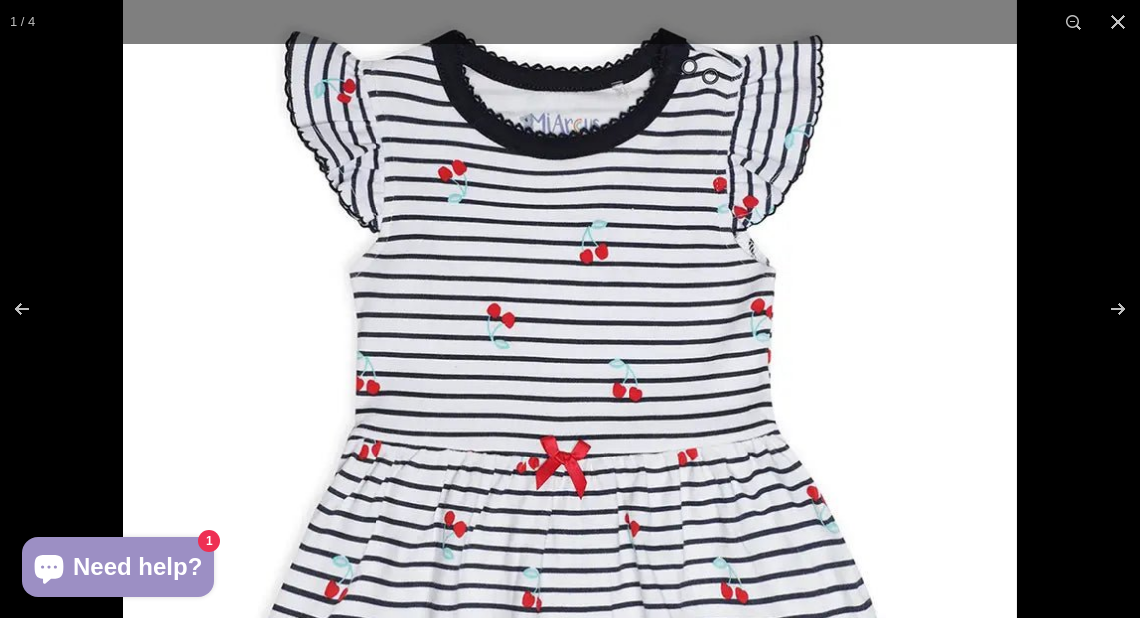 click at bounding box center (570, 399) 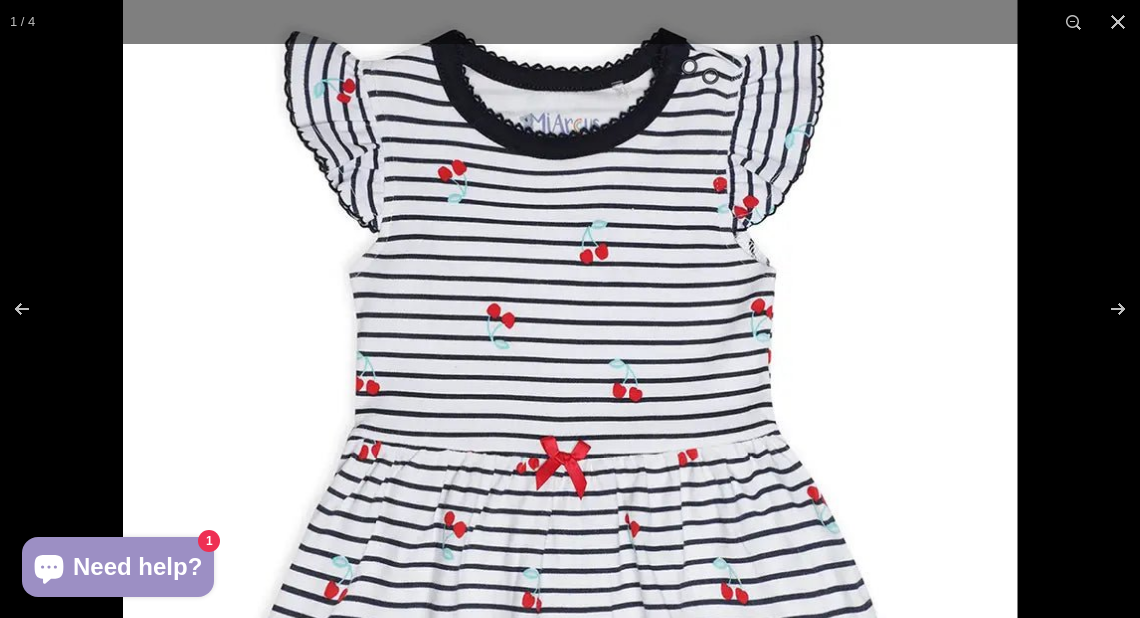 click at bounding box center (570, 398) 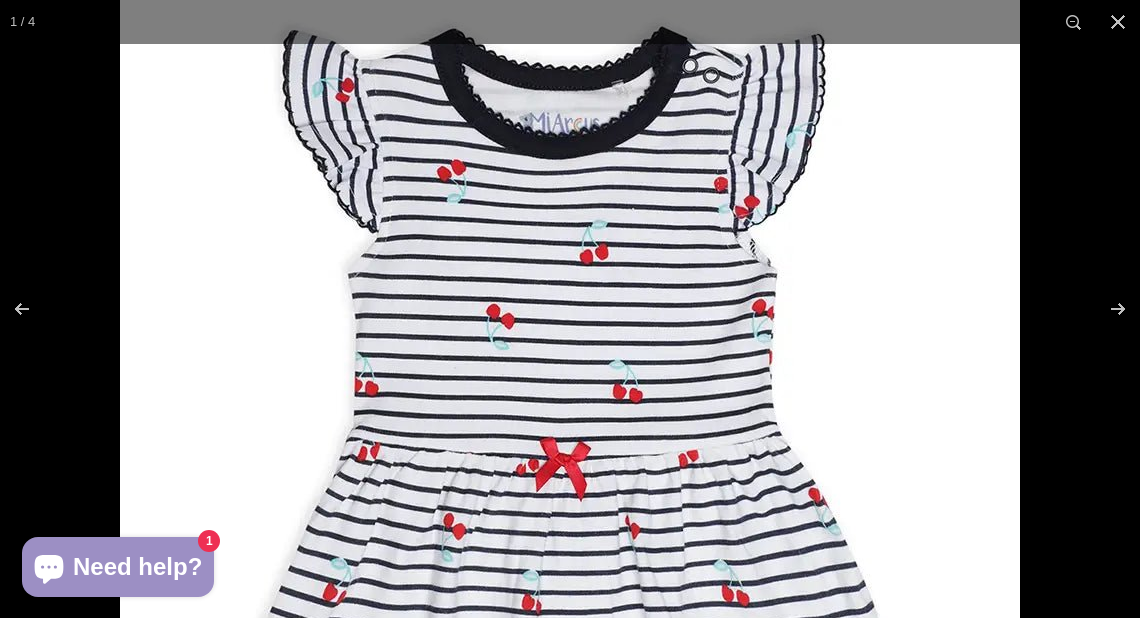 click at bounding box center [570, 400] 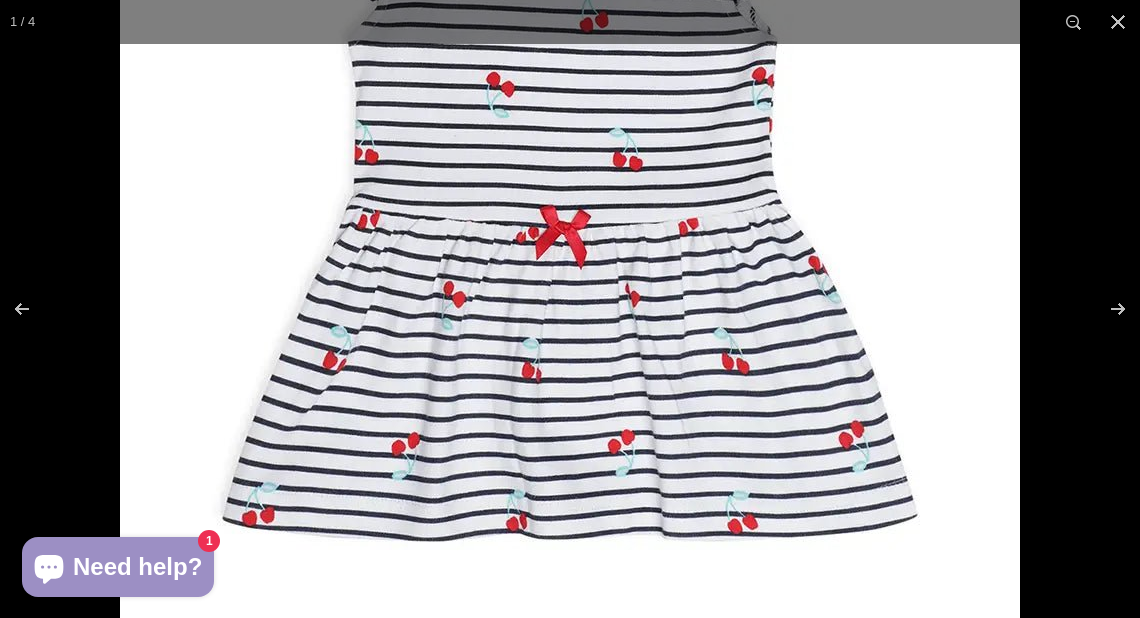click at bounding box center [570, 168] 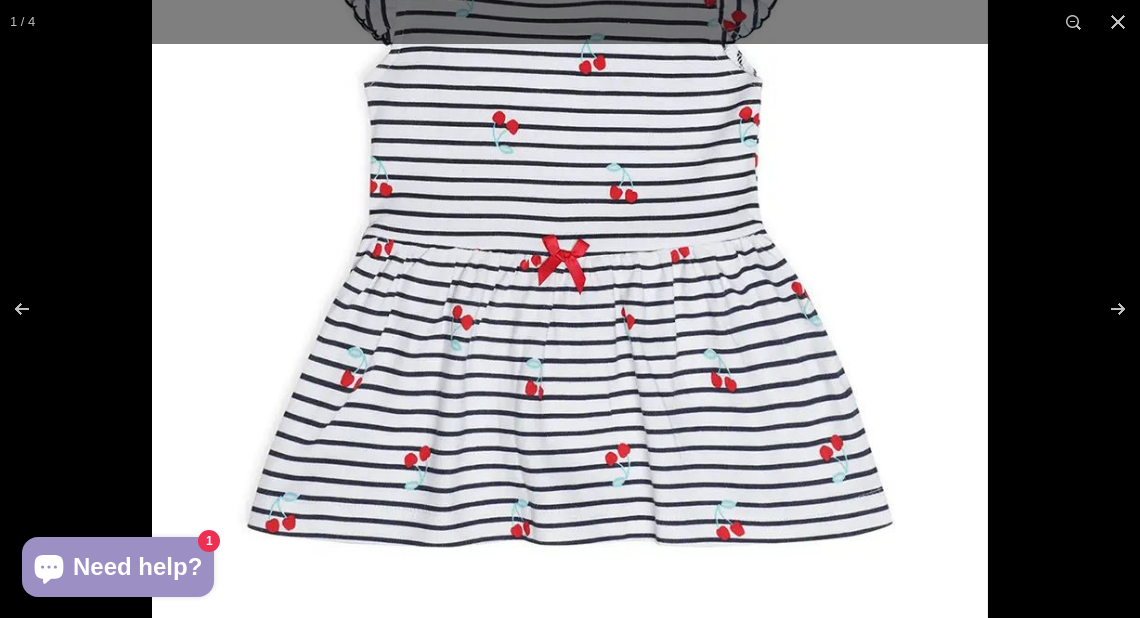 click at bounding box center [570, 200] 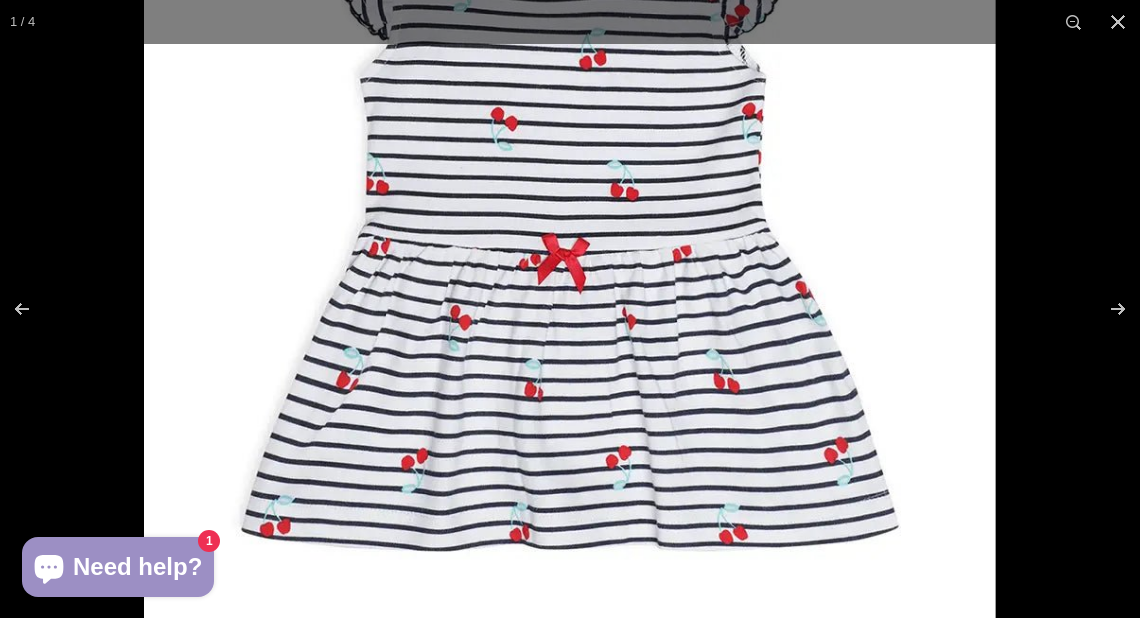 click at bounding box center (569, 197) 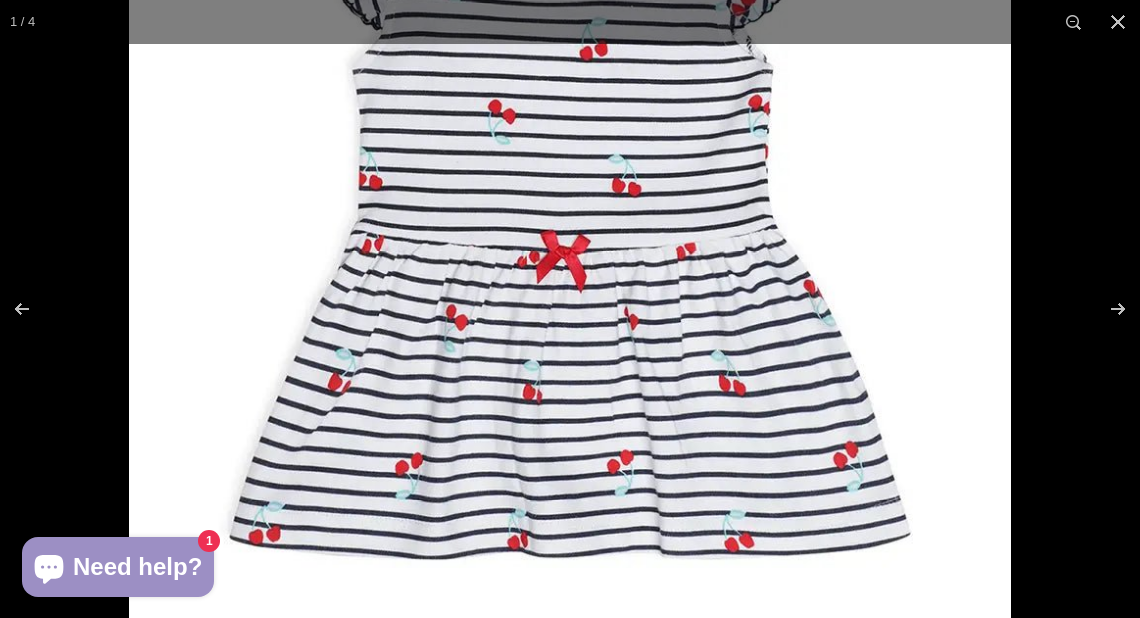click at bounding box center (570, 194) 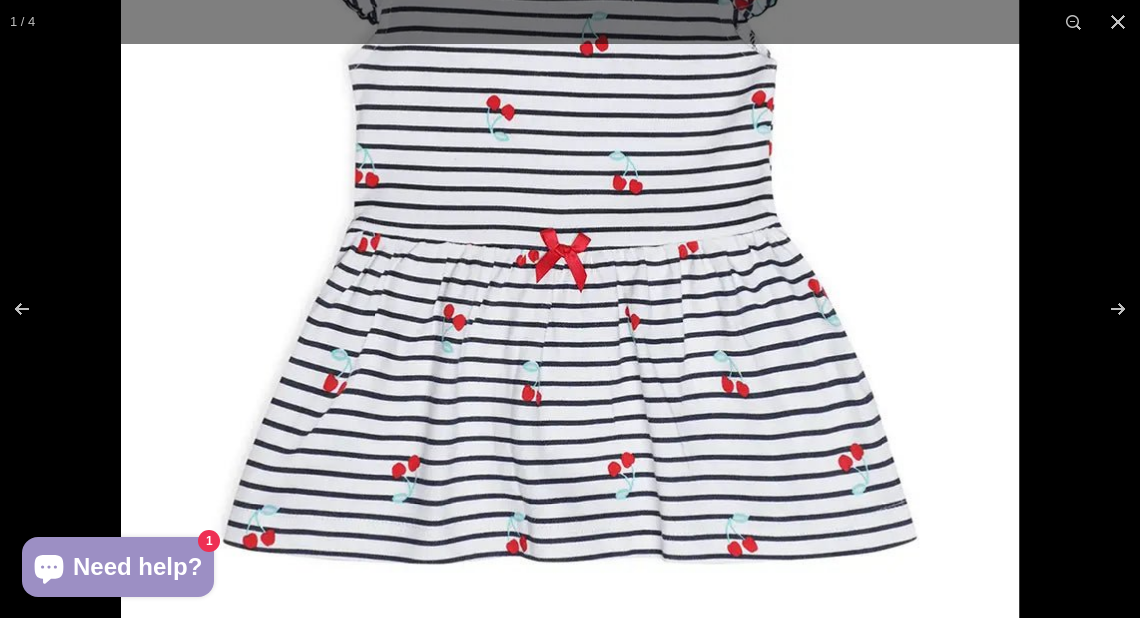 click at bounding box center (570, 191) 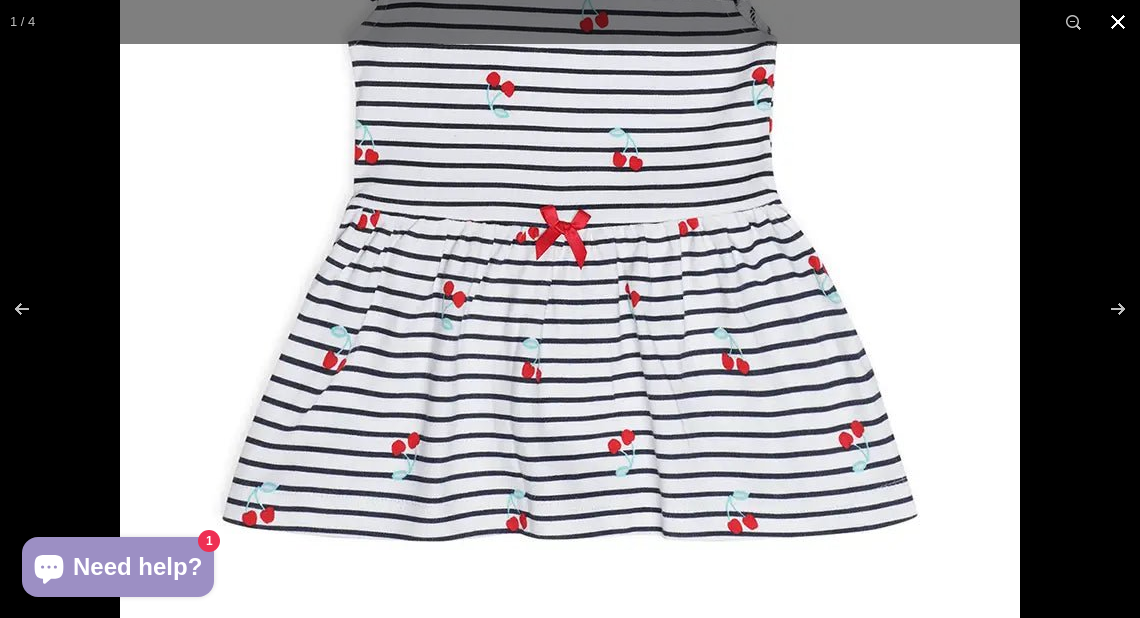 click at bounding box center (1118, 22) 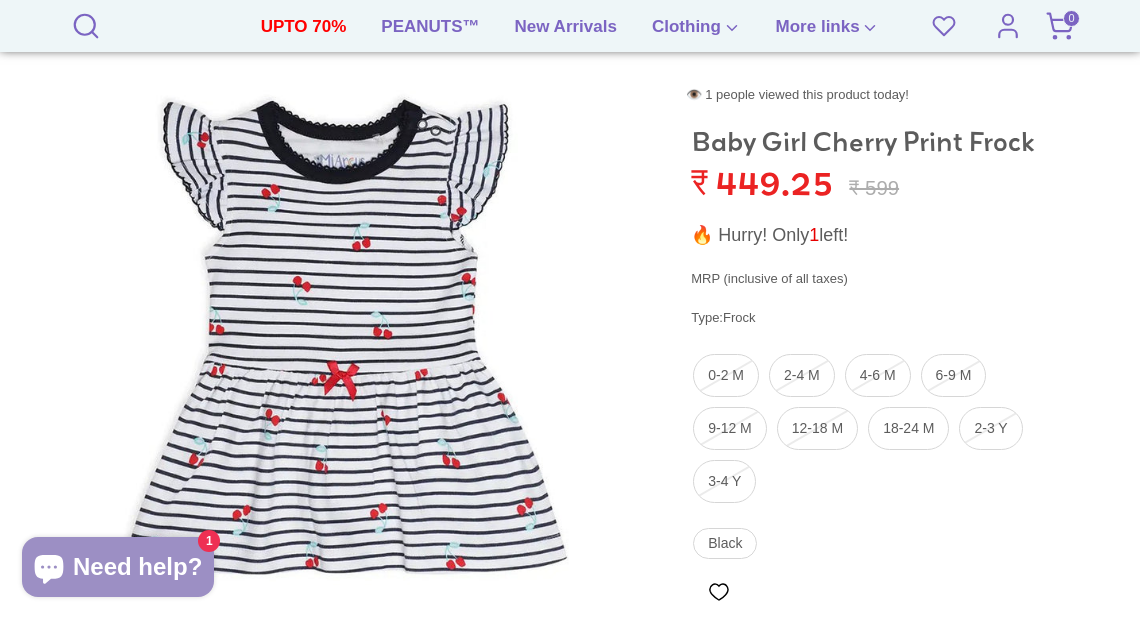 click at bounding box center [346, 337] 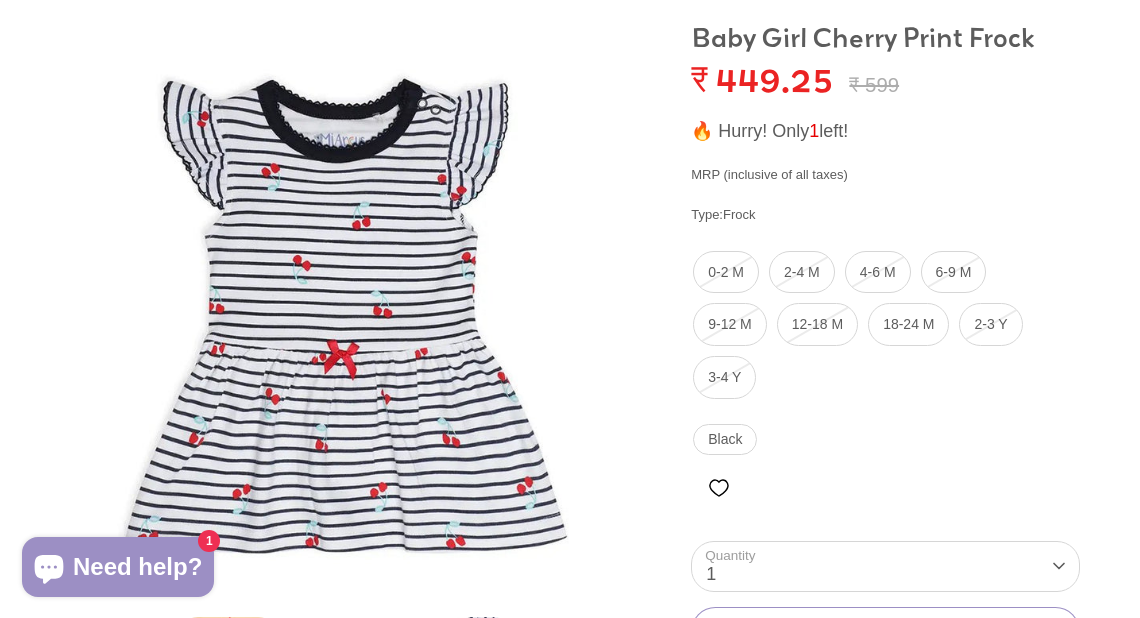 scroll, scrollTop: 800, scrollLeft: 0, axis: vertical 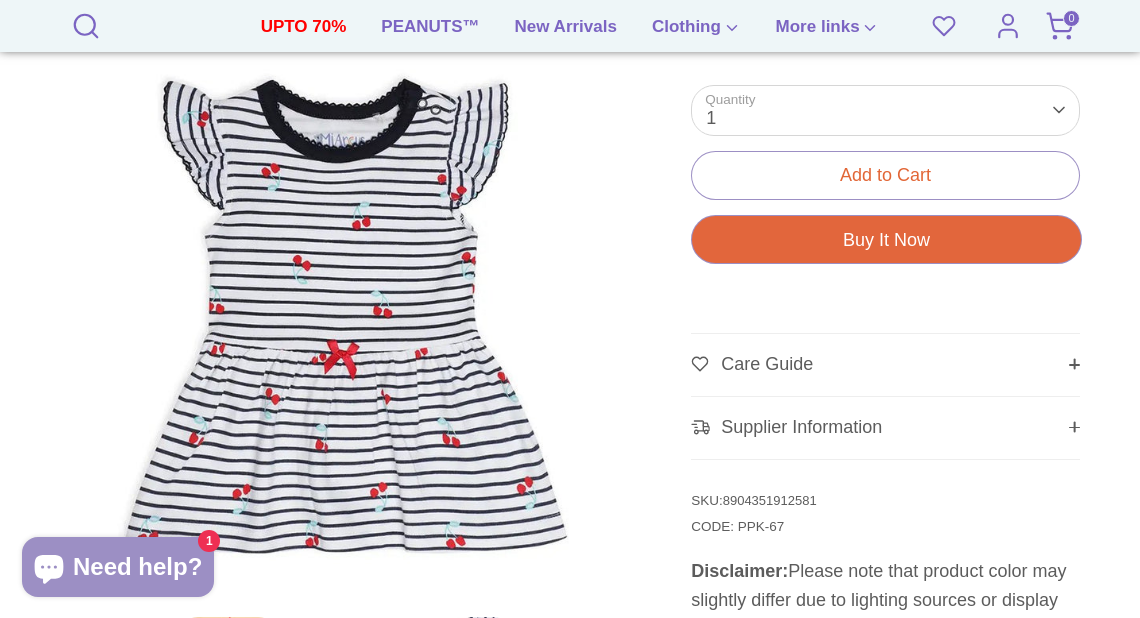 click at bounding box center (346, 316) 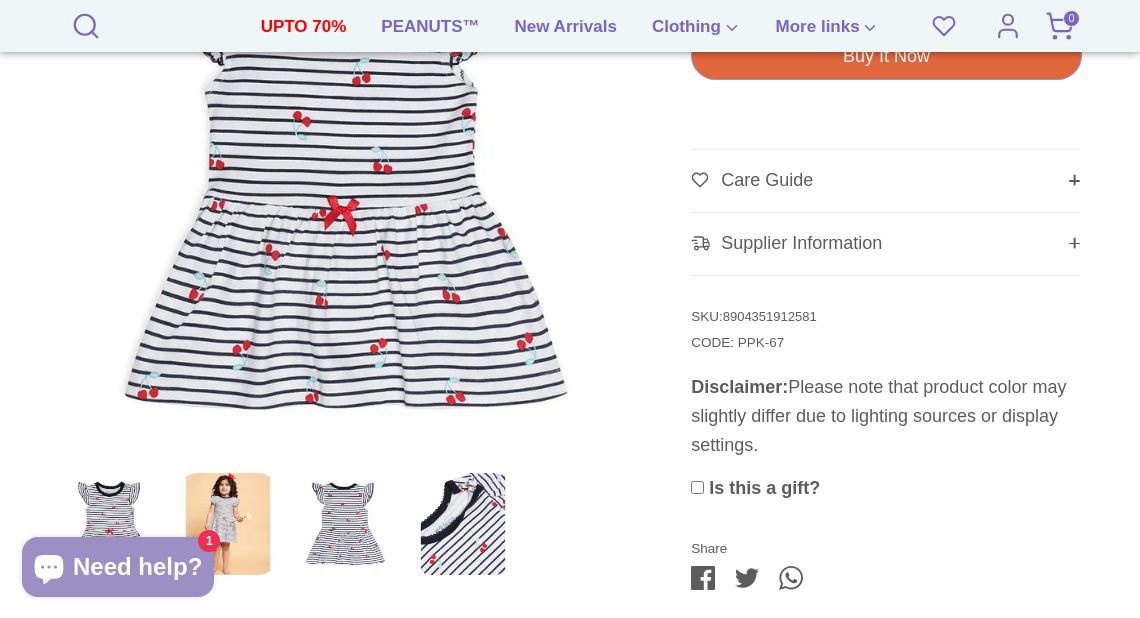 scroll, scrollTop: 800, scrollLeft: 0, axis: vertical 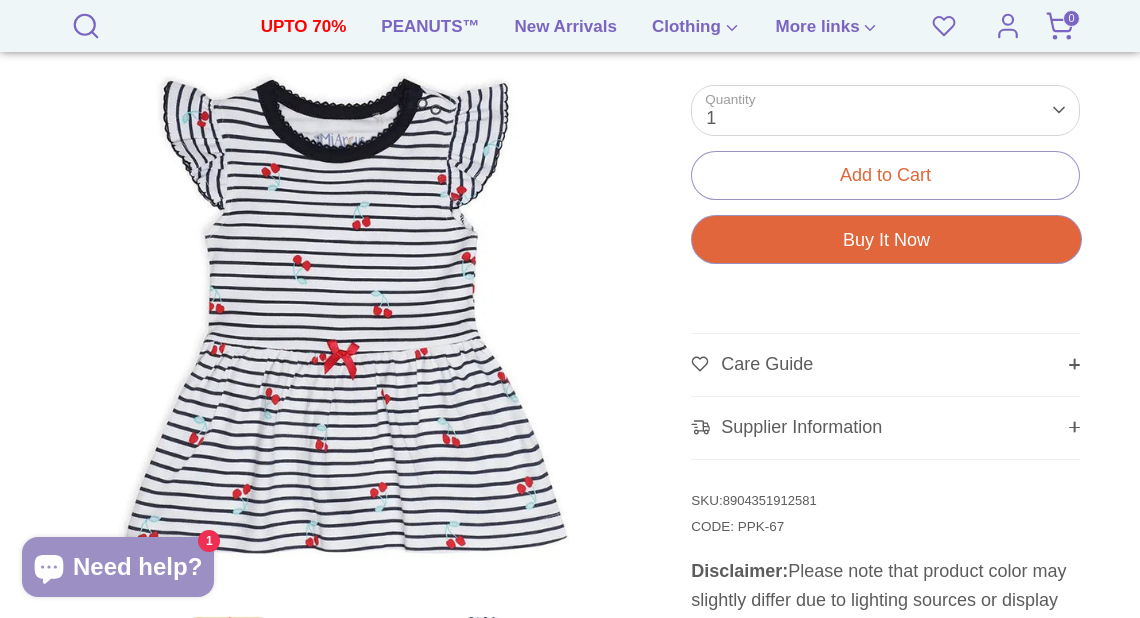 click at bounding box center (346, 316) 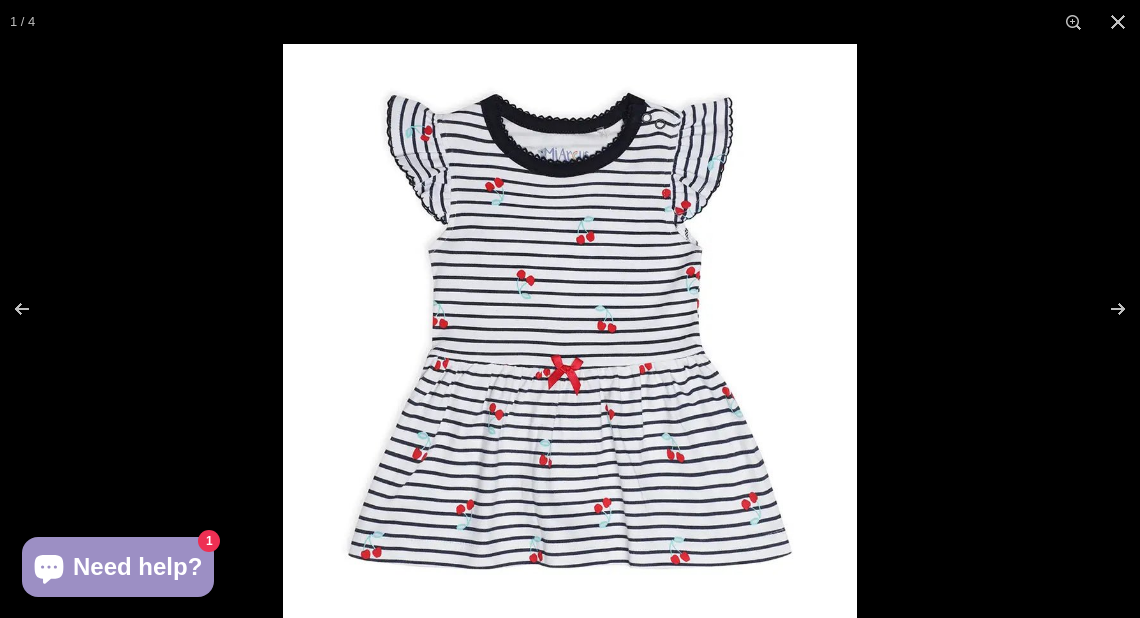 click at bounding box center [570, 331] 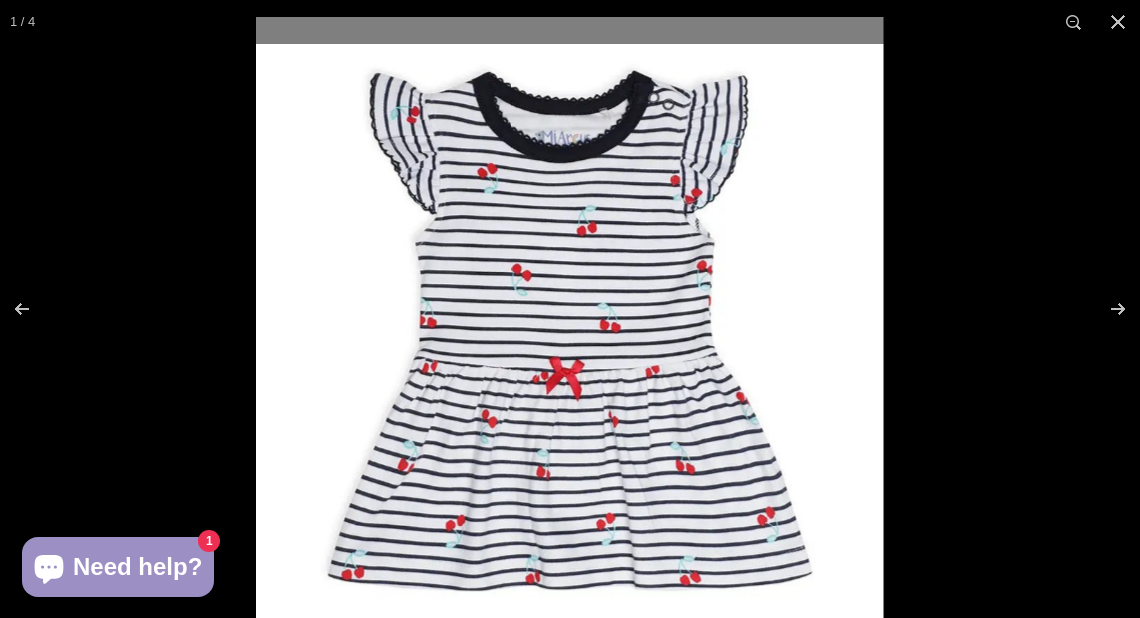 click at bounding box center (569, 330) 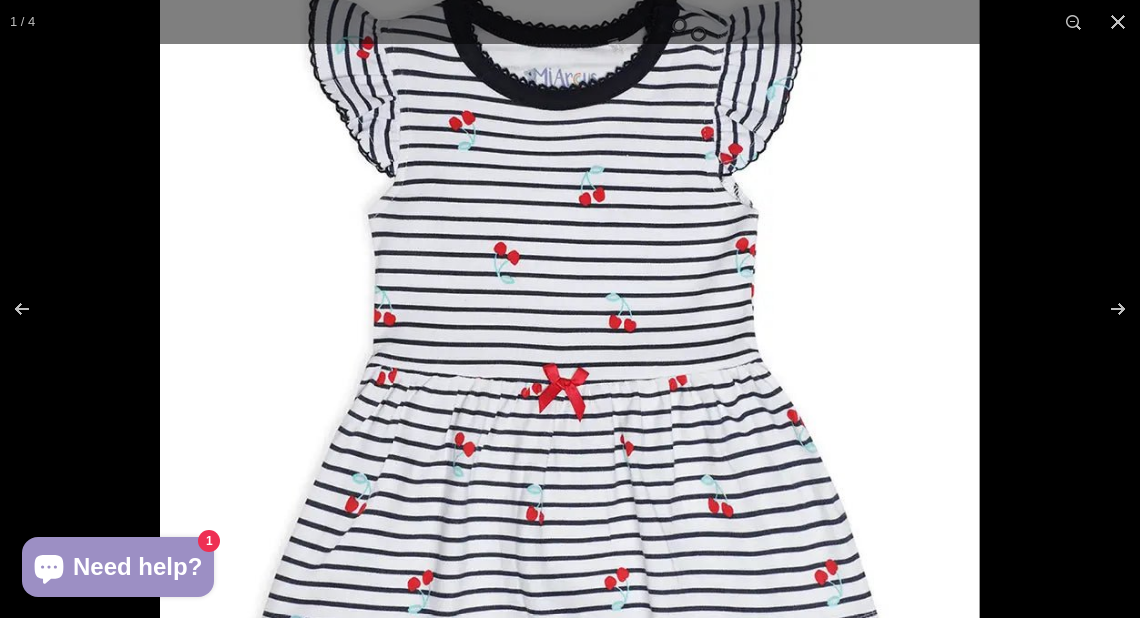 click at bounding box center [569, 329] 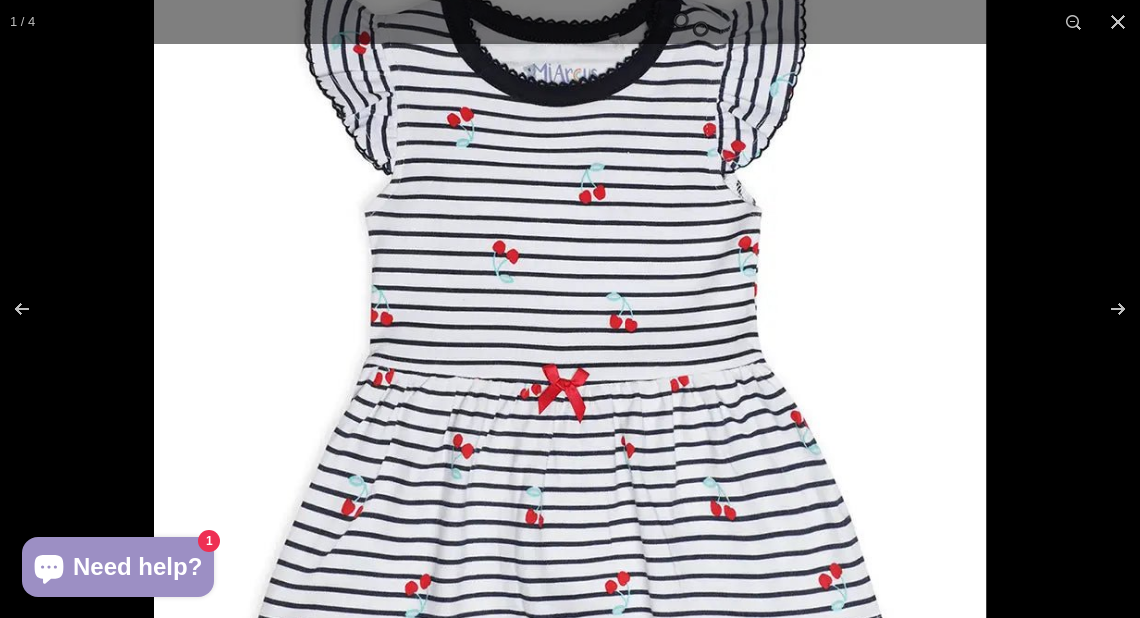 click at bounding box center (570, 329) 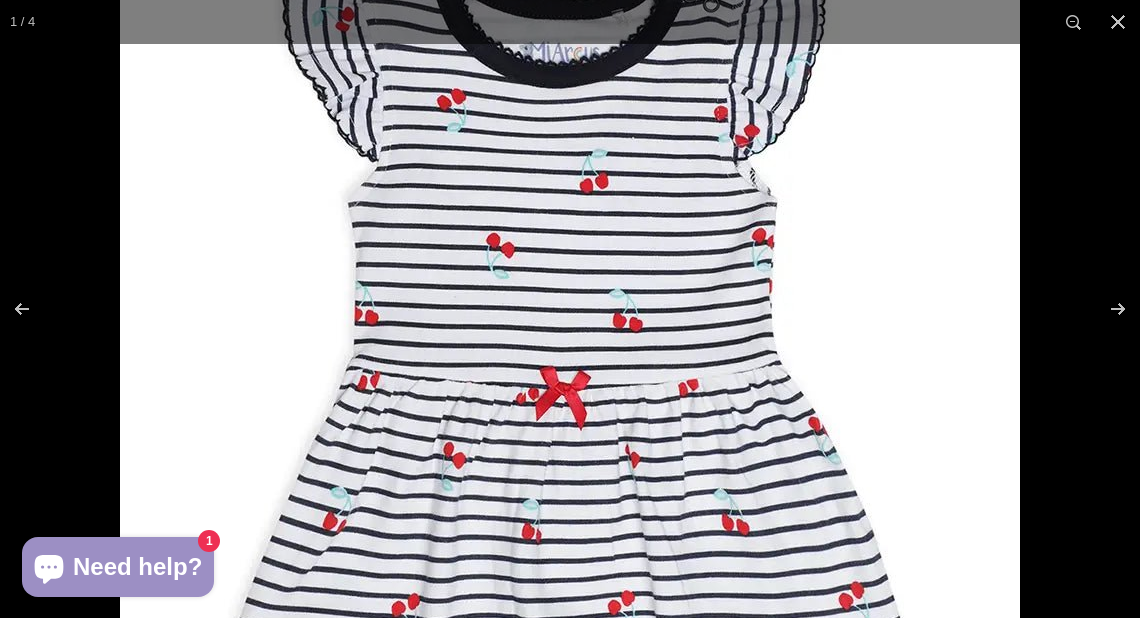 click at bounding box center (570, 329) 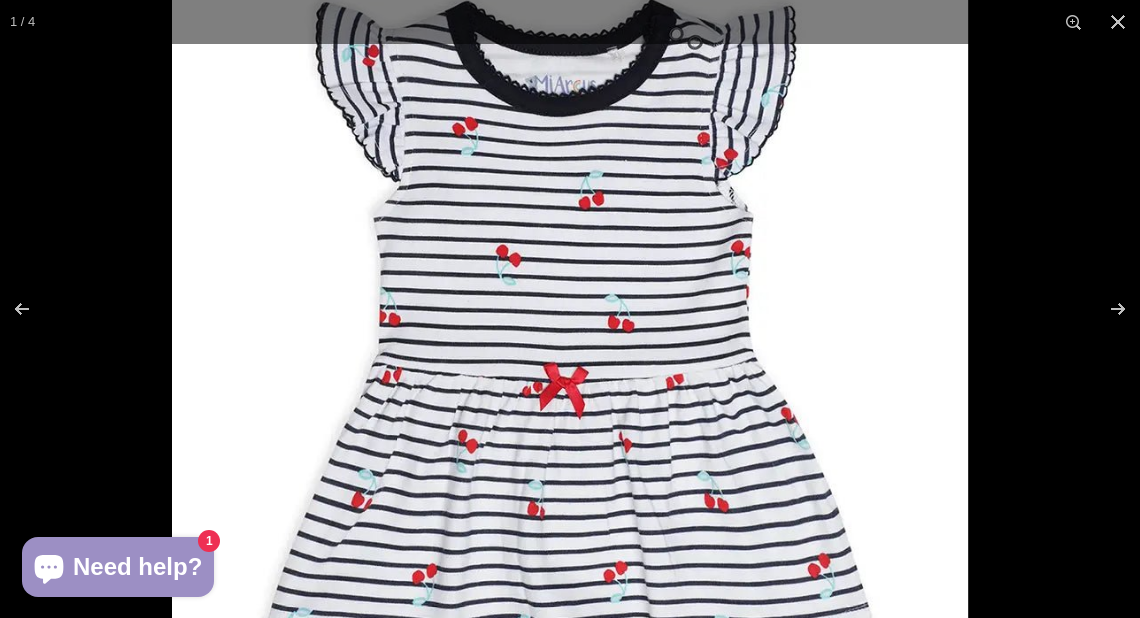 click at bounding box center [570, 329] 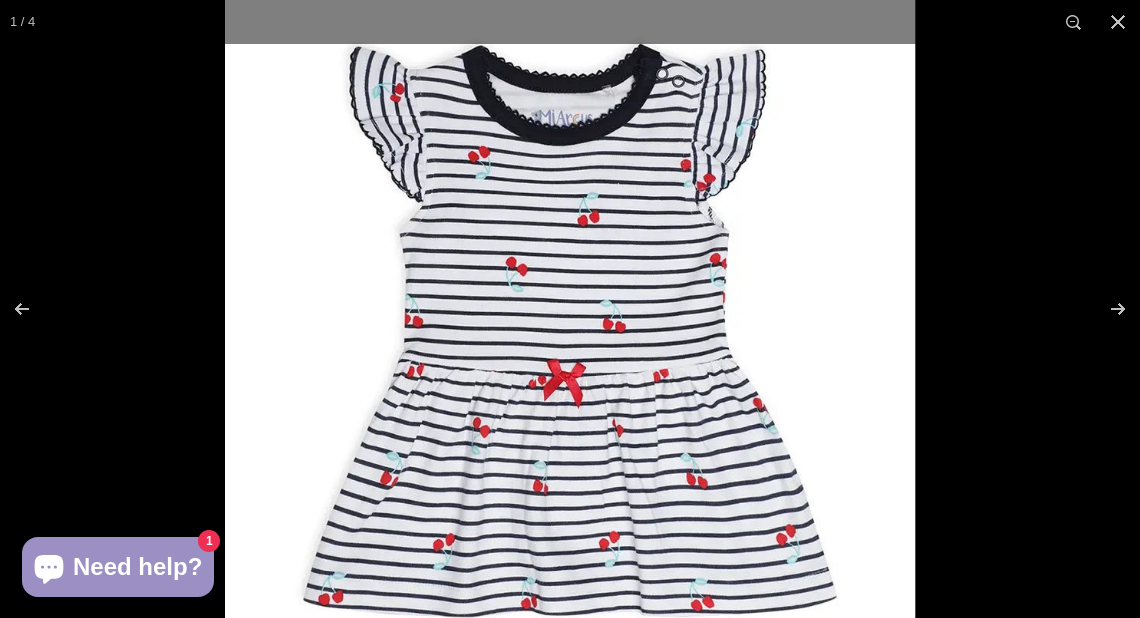 click at bounding box center (570, 330) 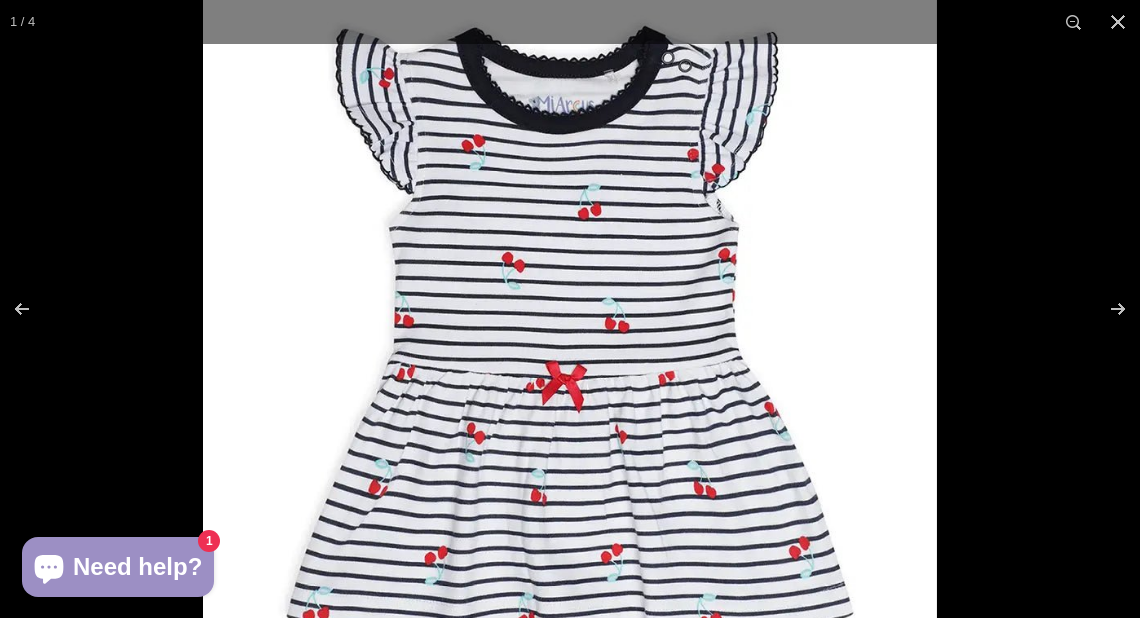 click at bounding box center (570, 331) 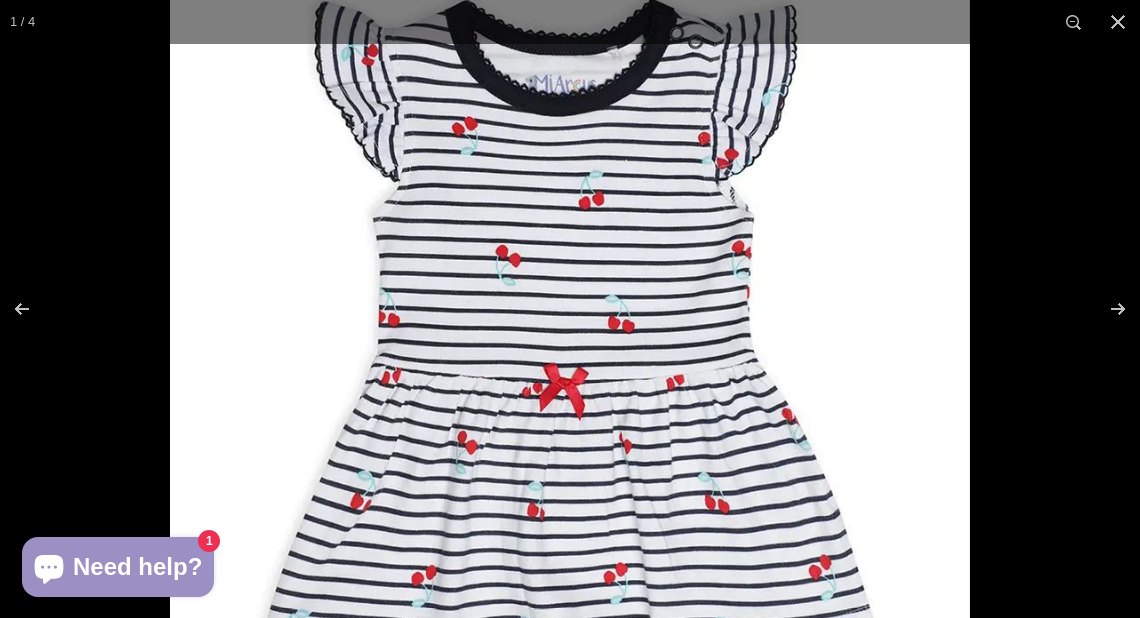 click at bounding box center (570, 330) 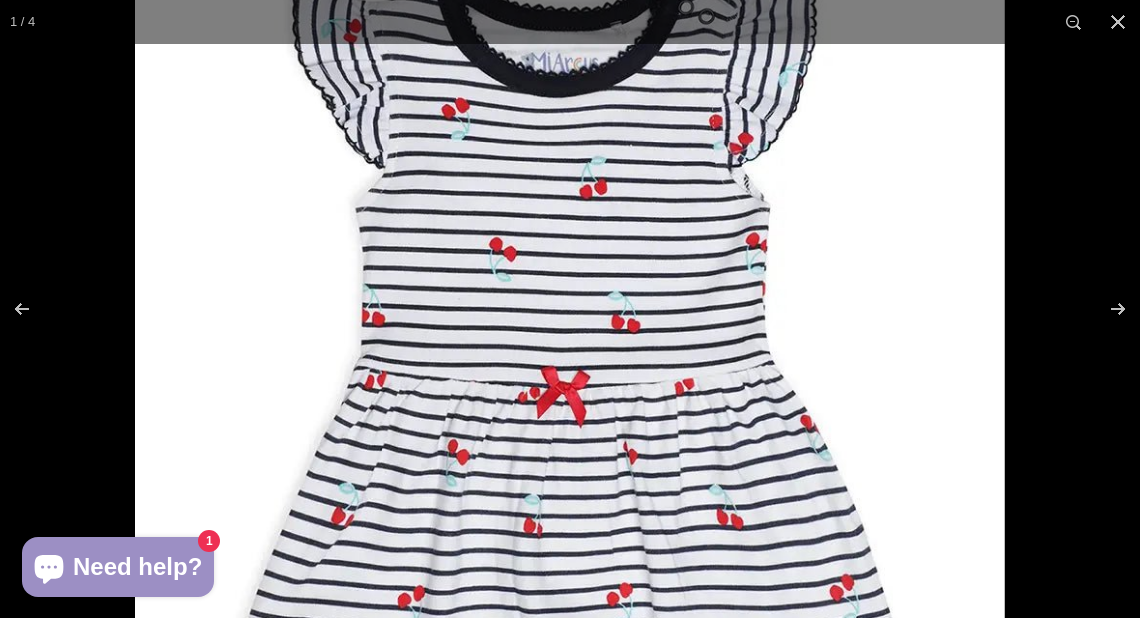 click at bounding box center (569, 329) 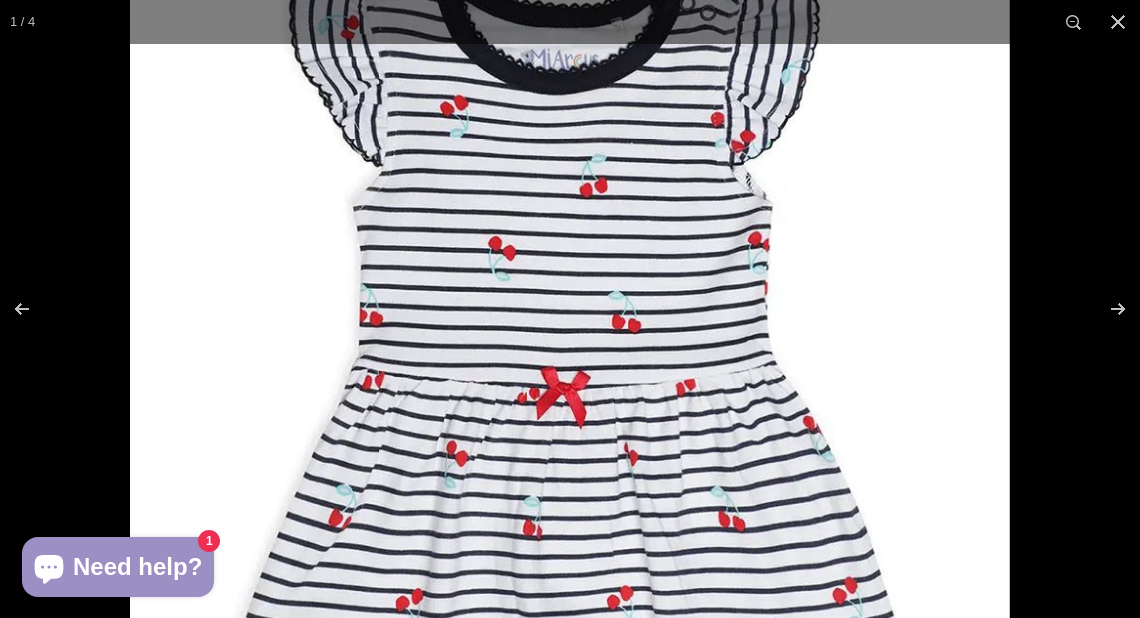 click at bounding box center (569, 329) 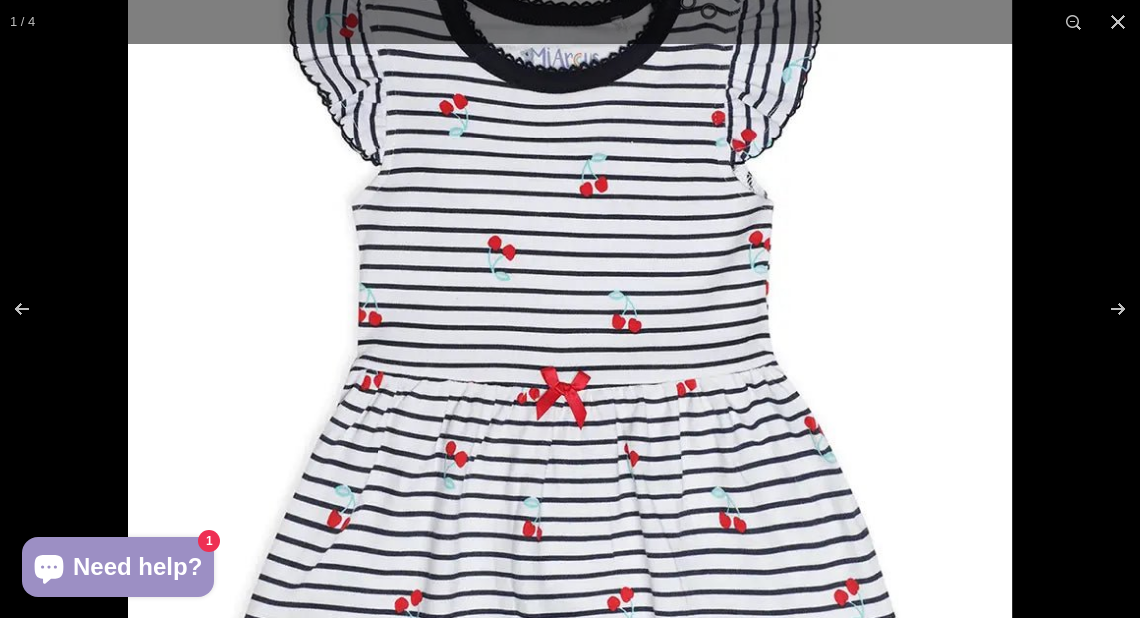 click at bounding box center (570, 330) 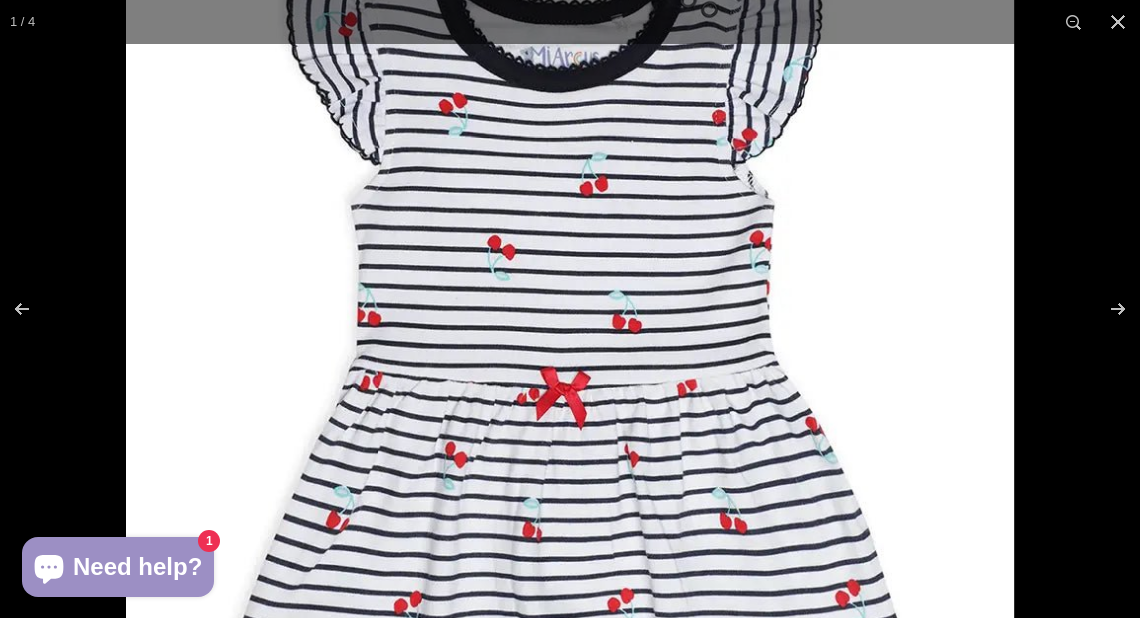 click at bounding box center [570, 330] 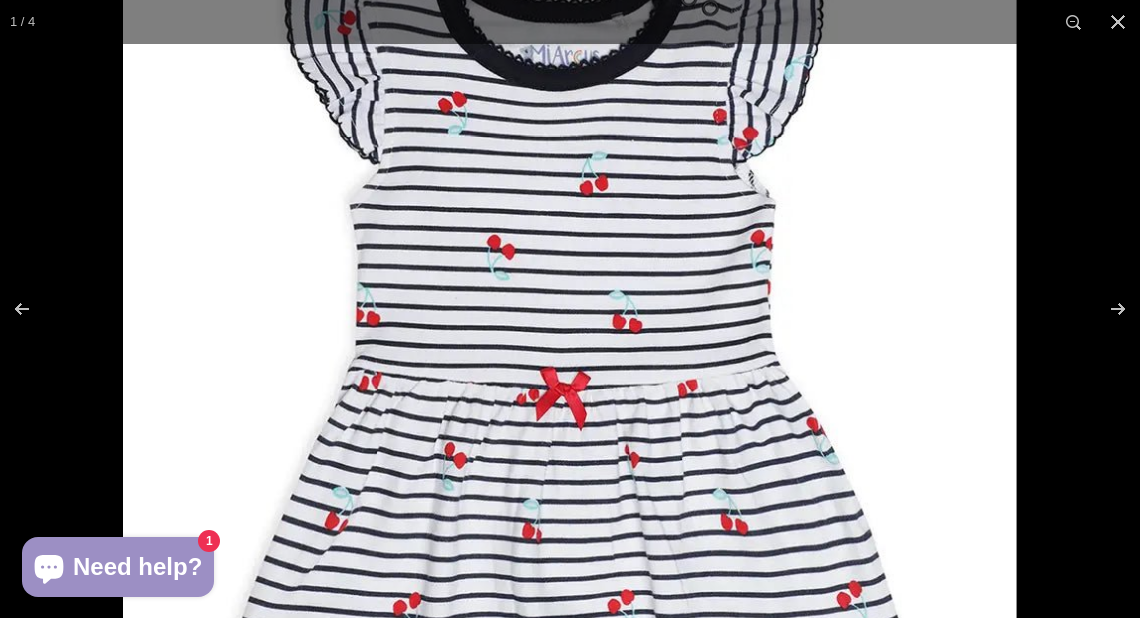click at bounding box center [569, 330] 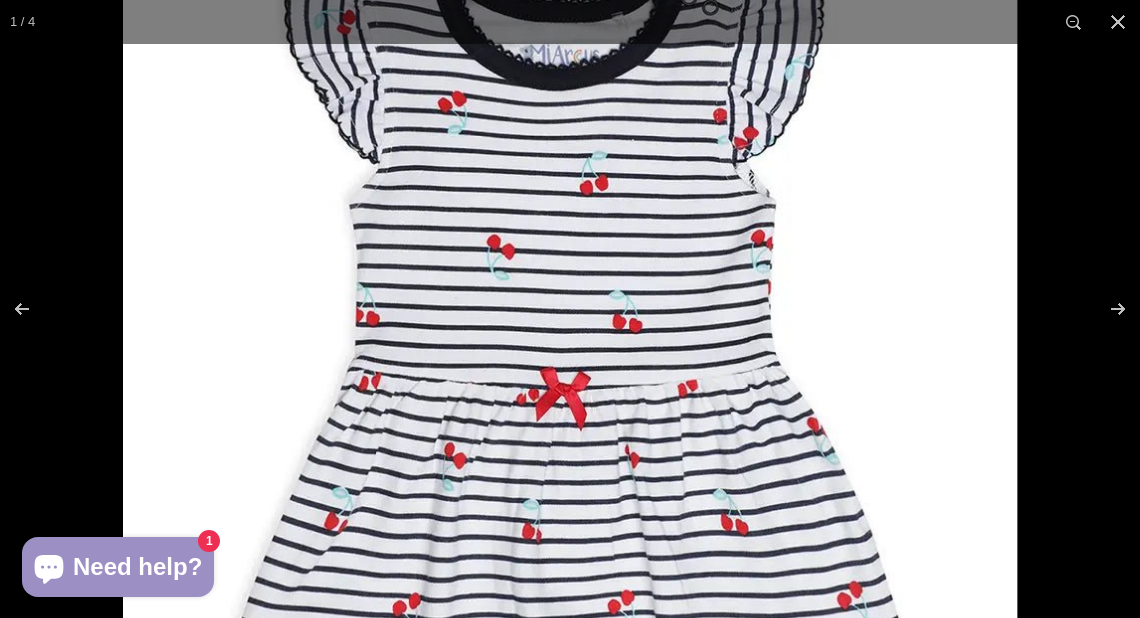 click at bounding box center (570, 330) 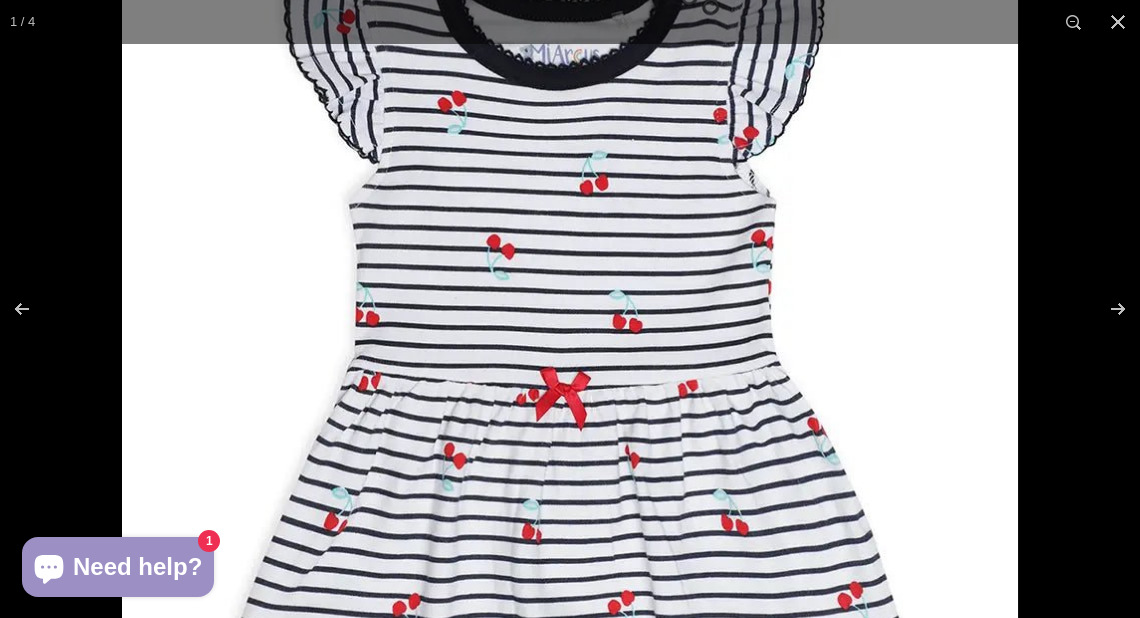 click at bounding box center (570, 330) 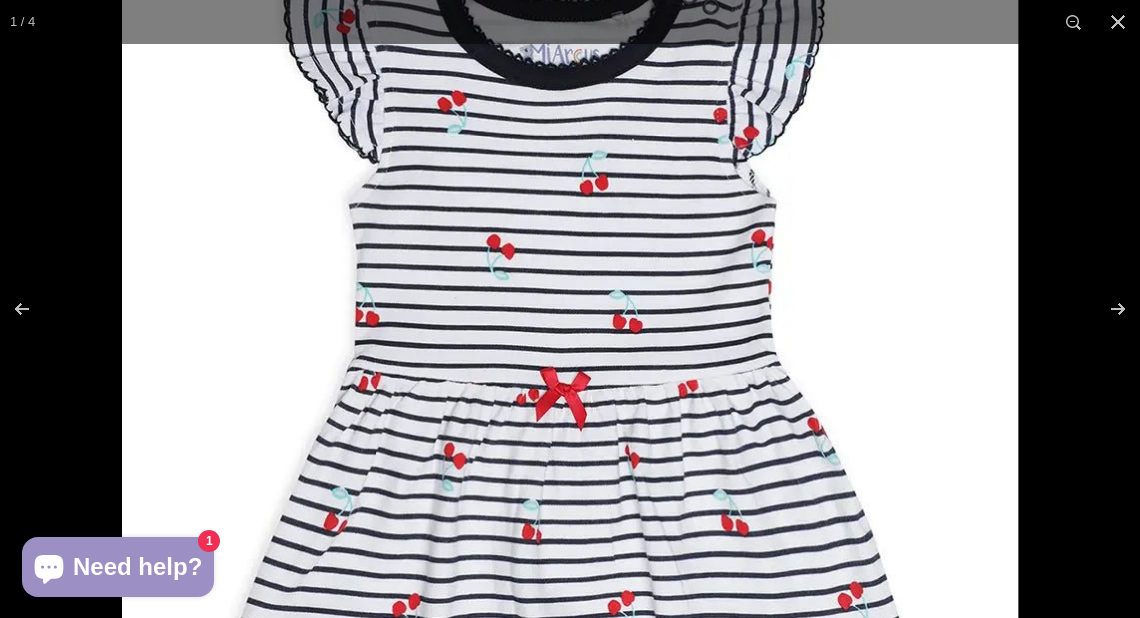click at bounding box center [570, 330] 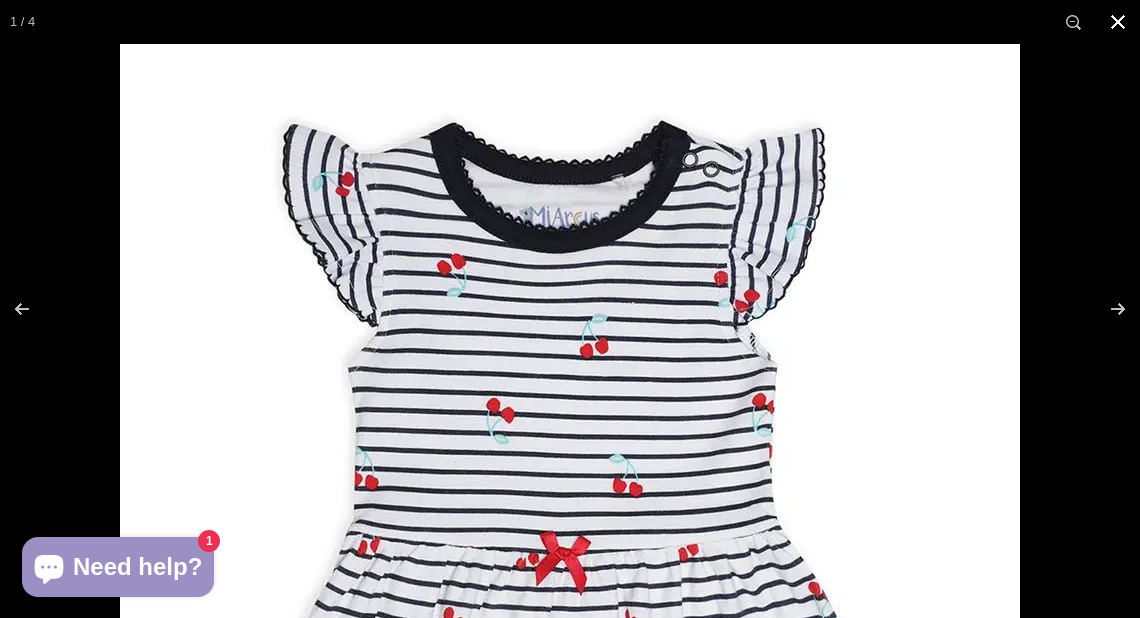 click at bounding box center [1118, 22] 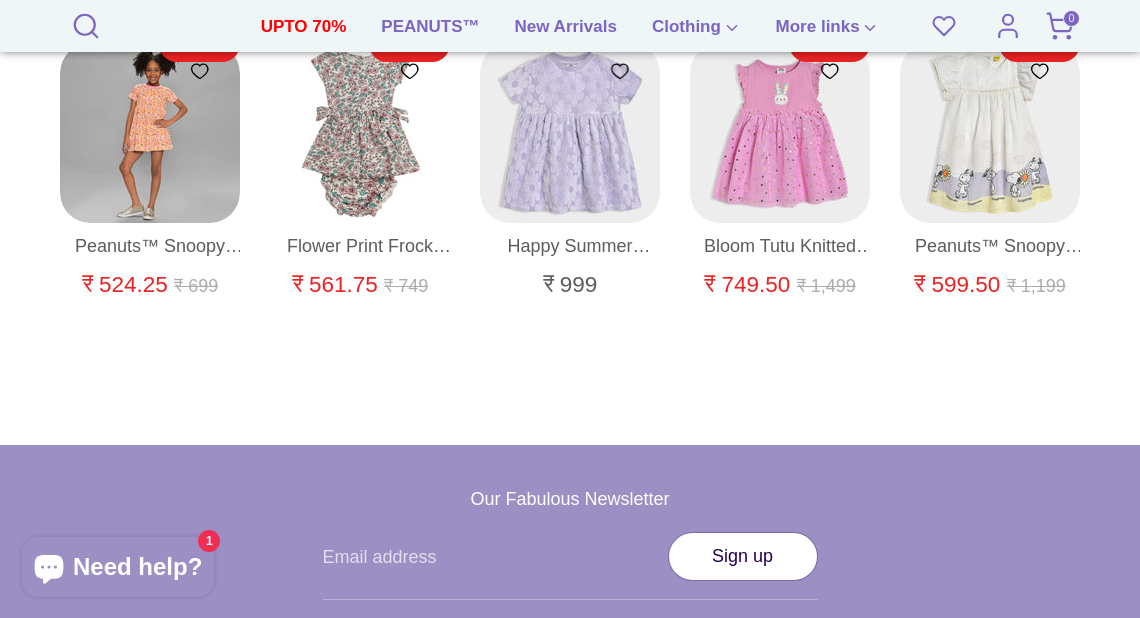 scroll, scrollTop: 0, scrollLeft: 0, axis: both 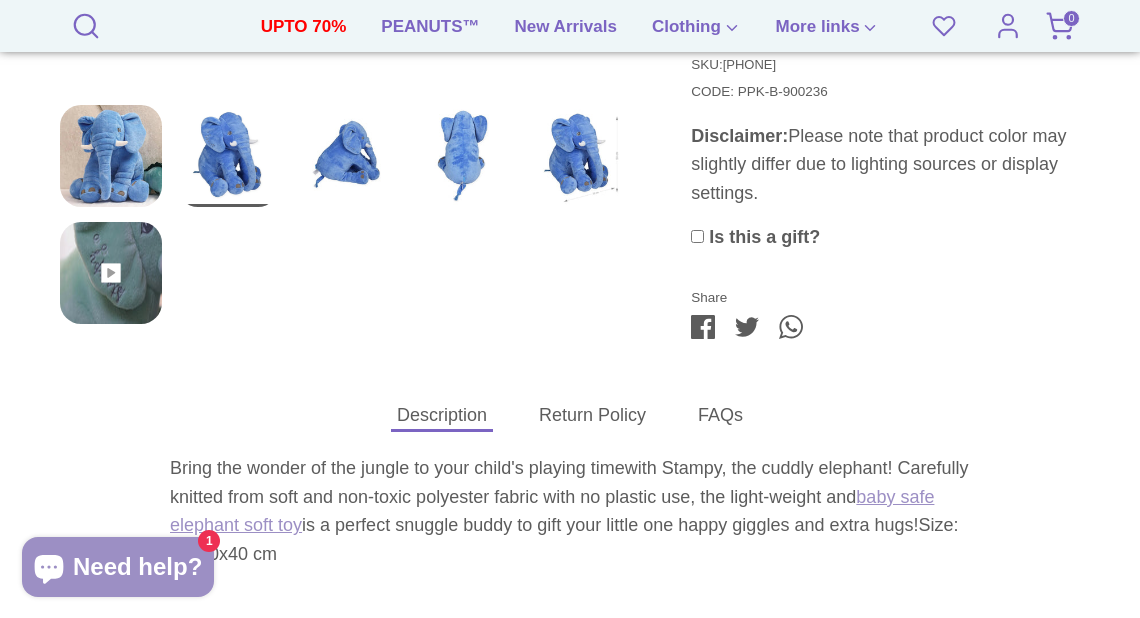 click at bounding box center [111, 273] 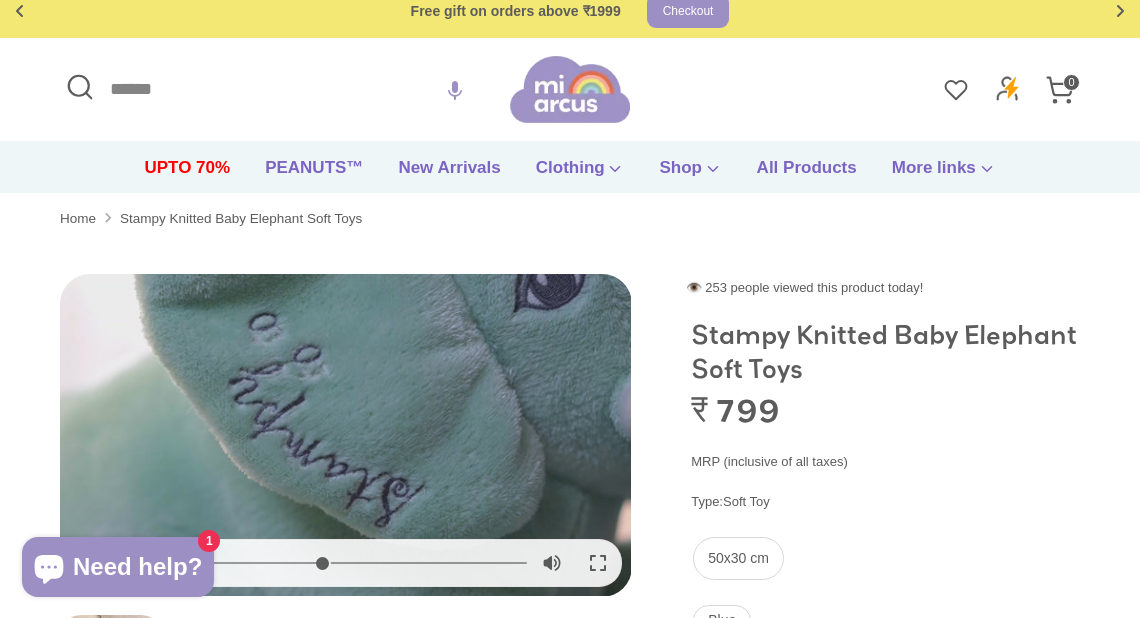 scroll, scrollTop: 0, scrollLeft: 0, axis: both 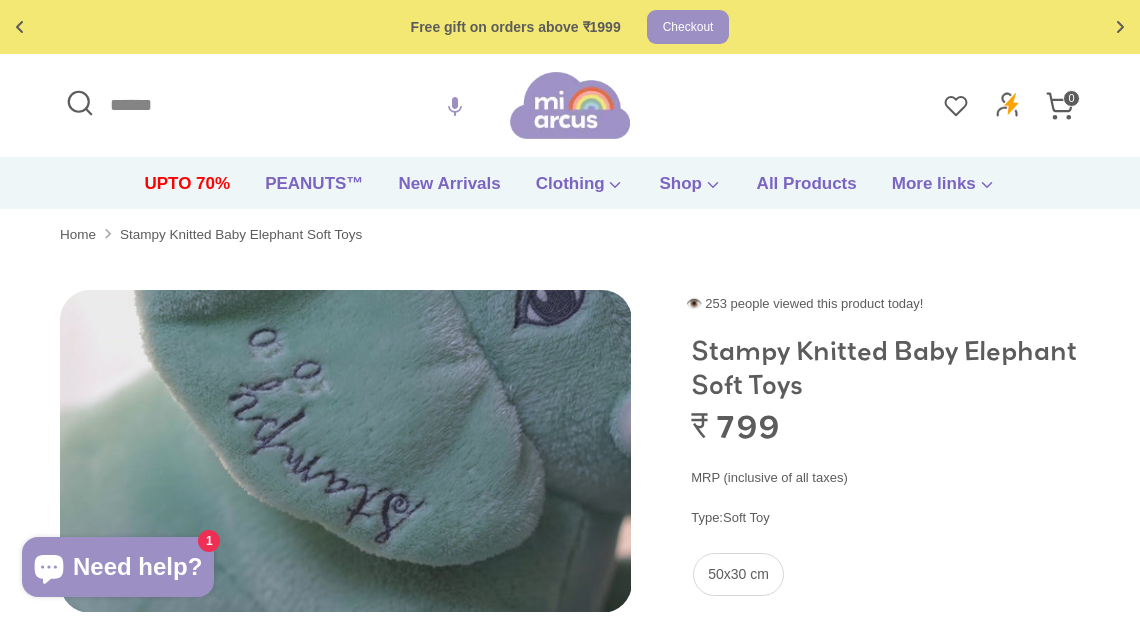 type on "*****" 